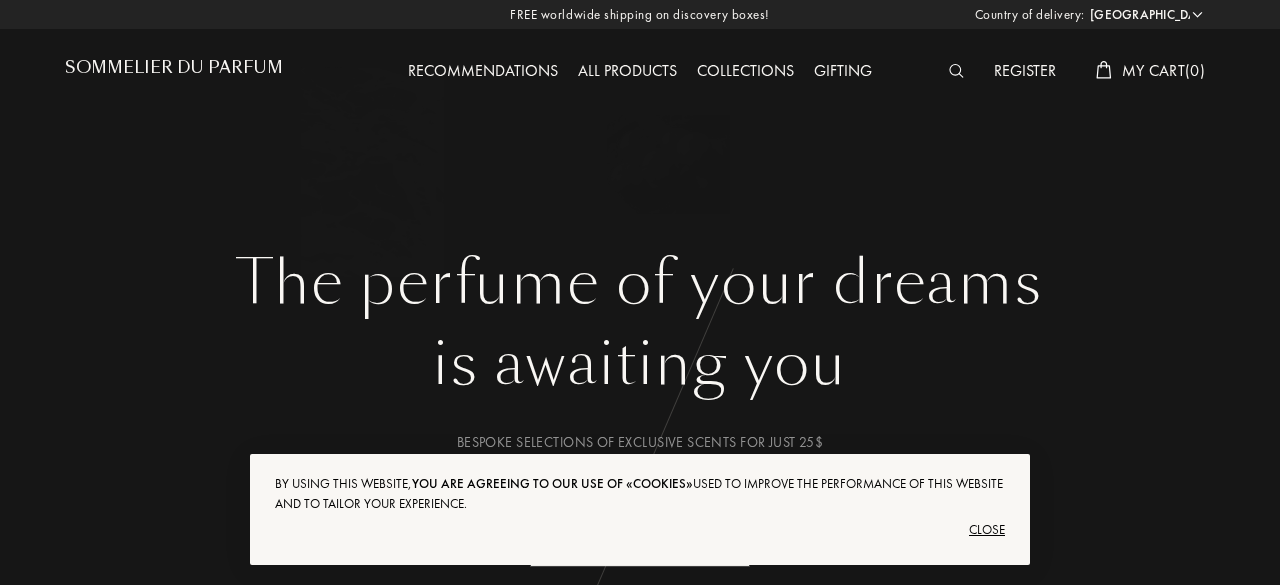 select on "US" 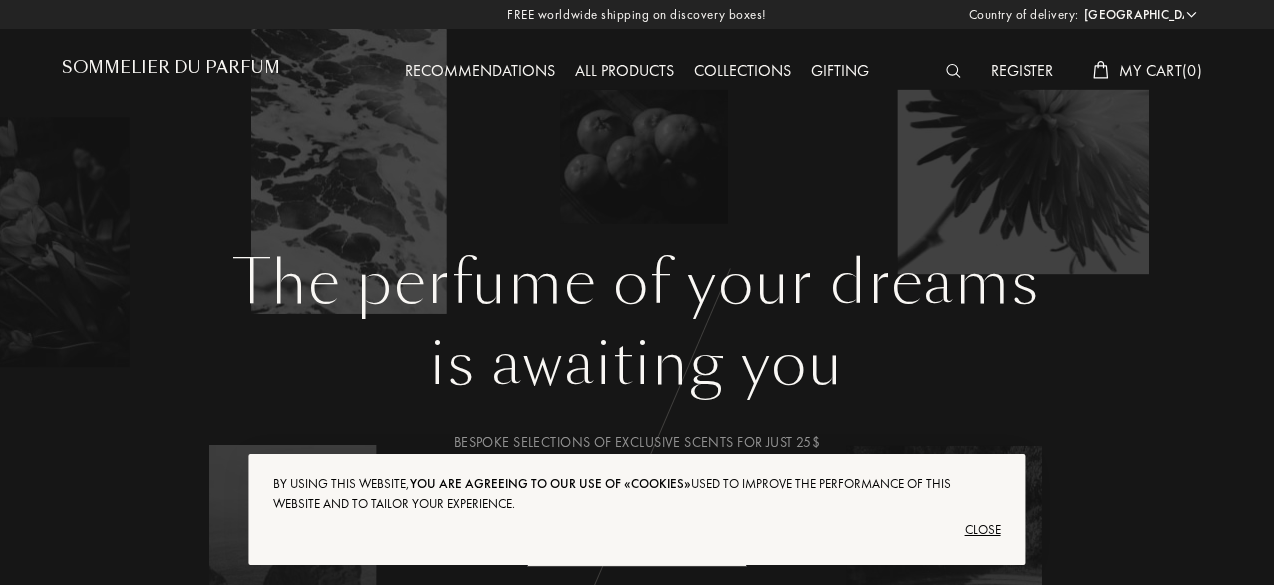 scroll, scrollTop: 0, scrollLeft: 0, axis: both 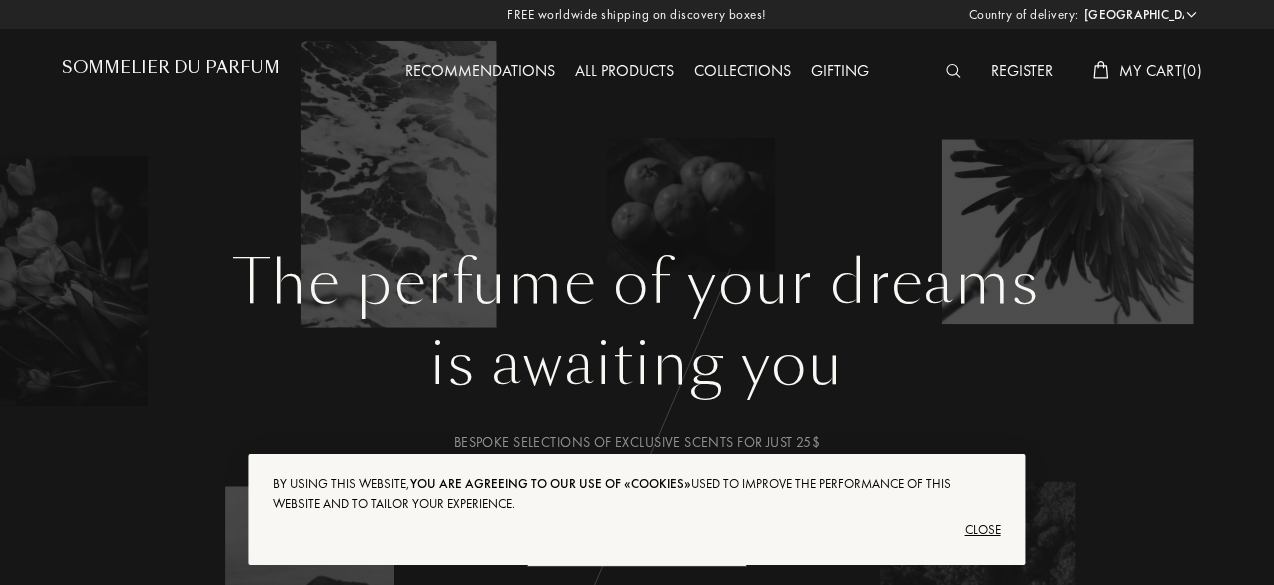 click on "Close" at bounding box center (636, 530) 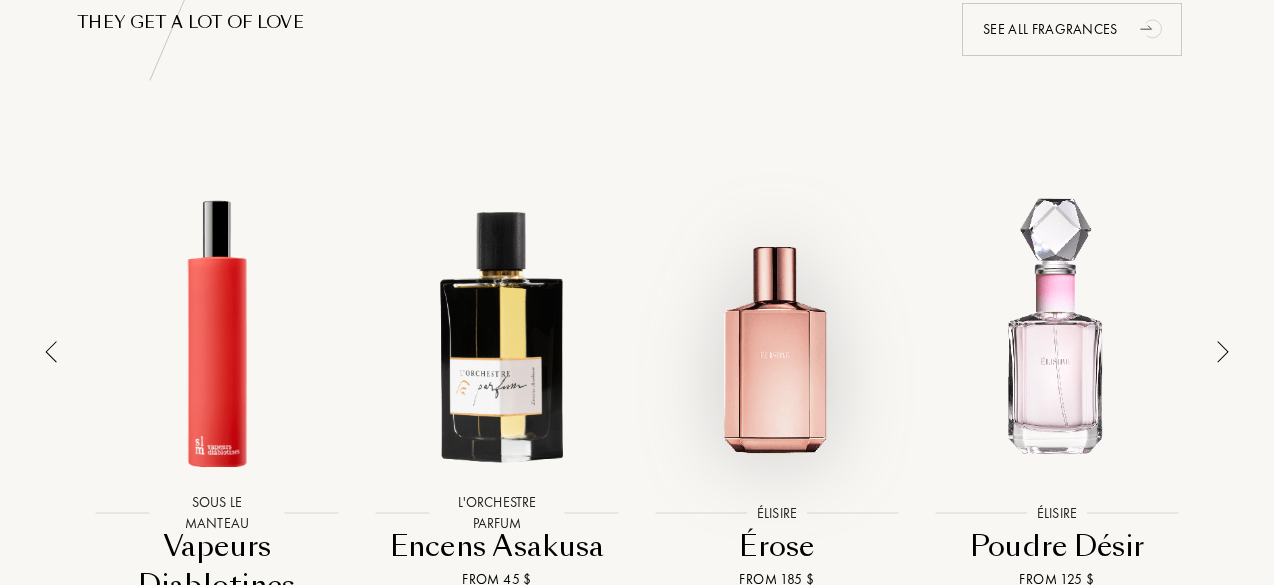 scroll, scrollTop: 1337, scrollLeft: 0, axis: vertical 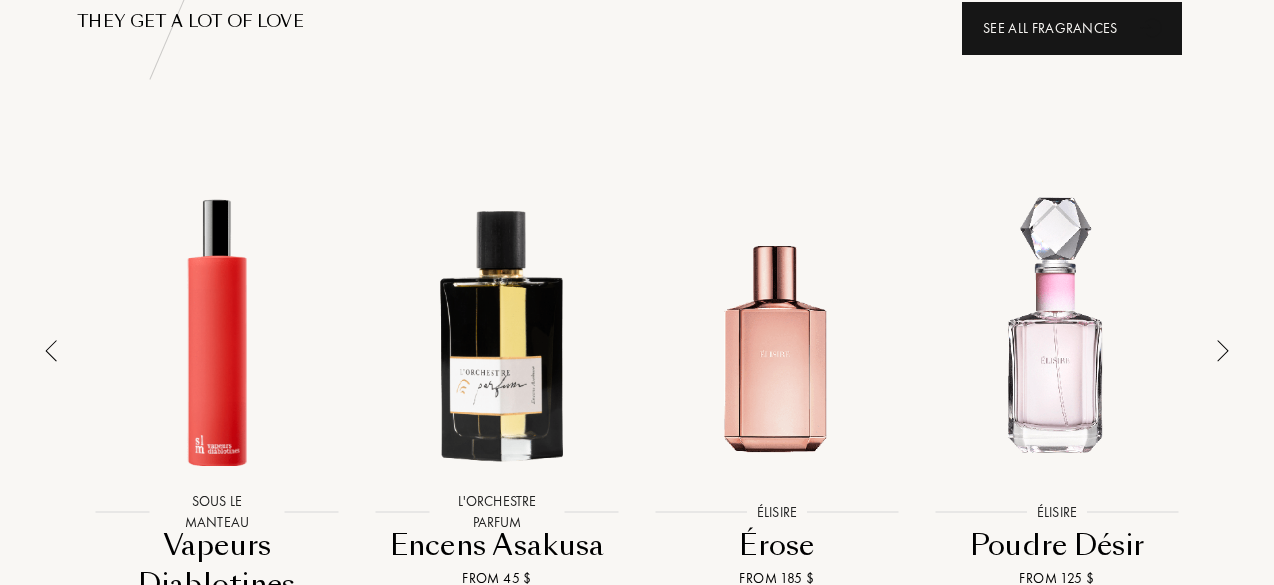 click on "See all fragrances" at bounding box center (1072, 28) 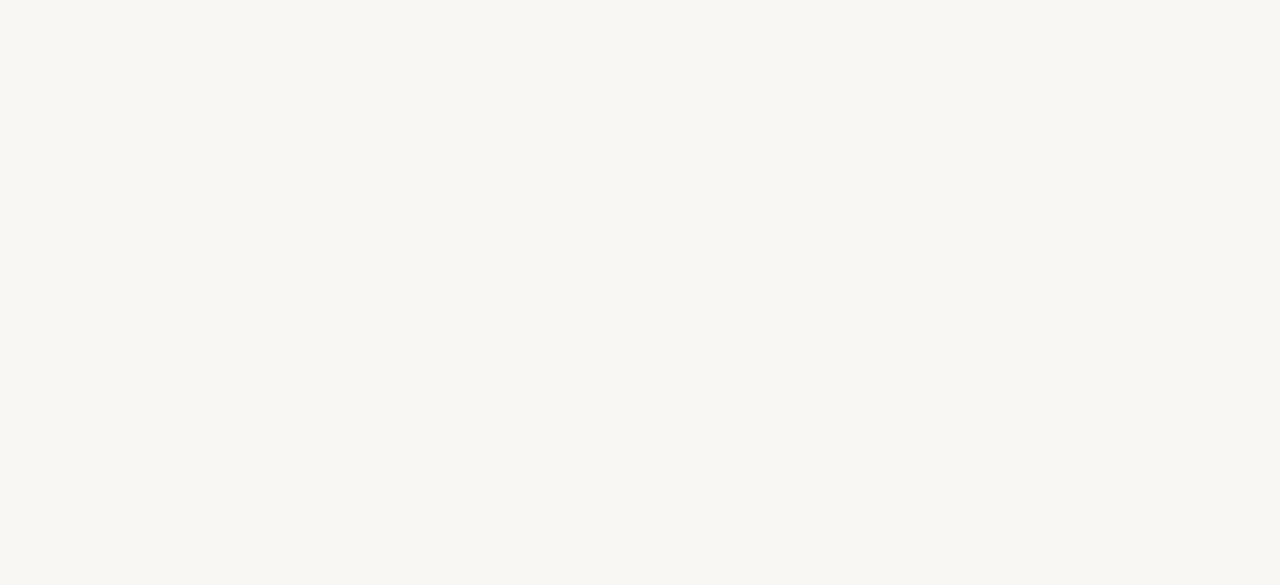 select on "US" 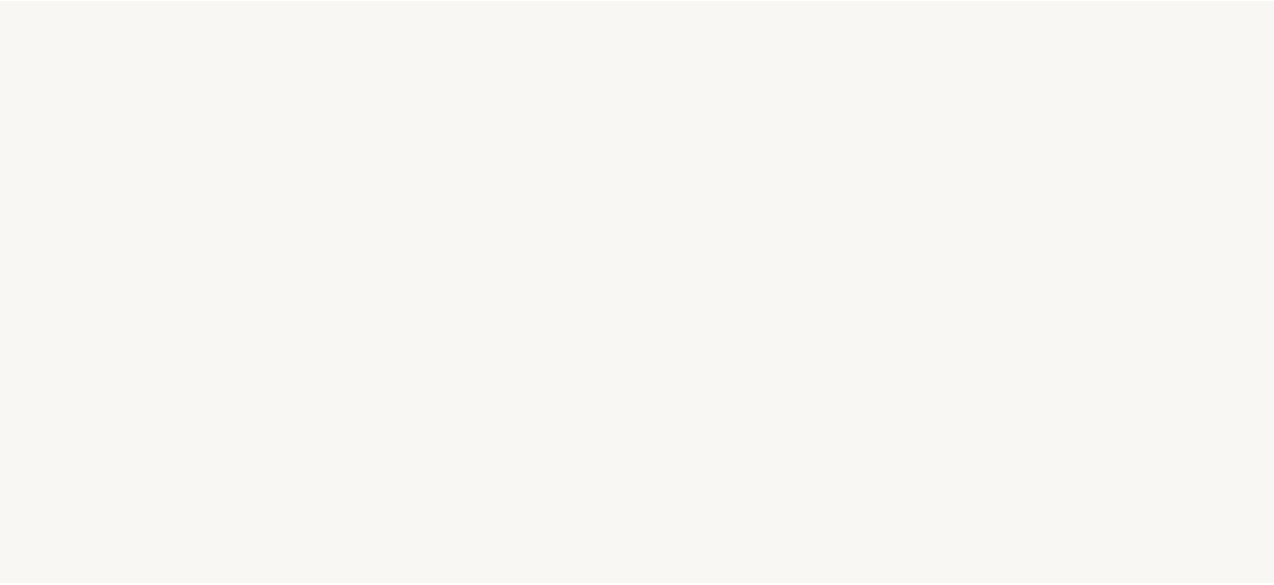 scroll, scrollTop: 0, scrollLeft: 0, axis: both 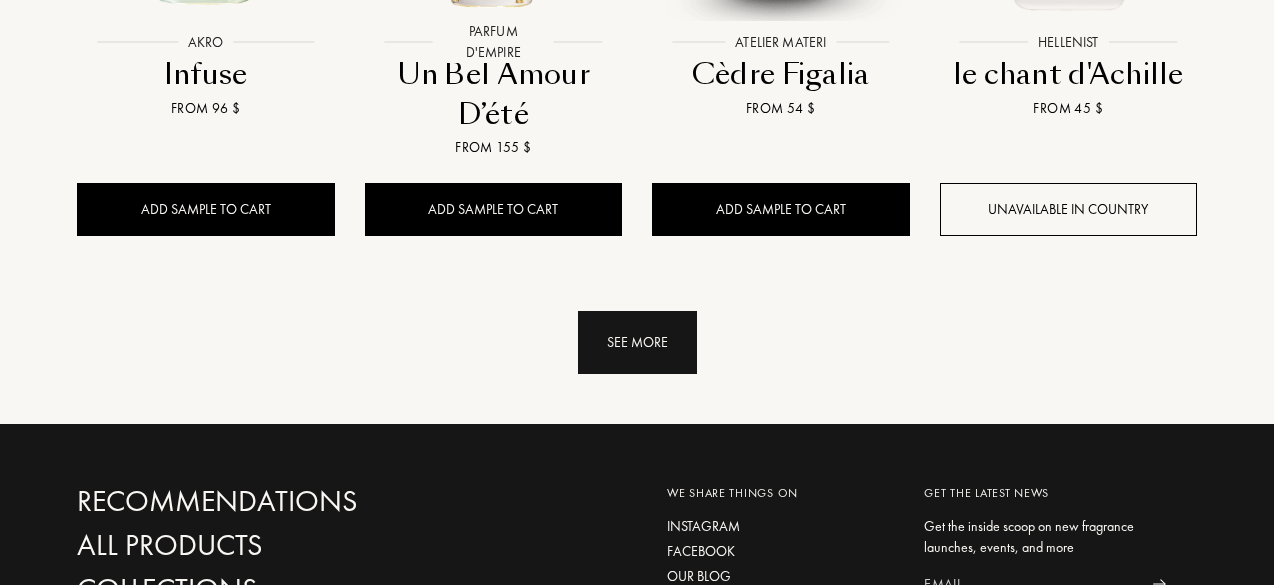 click on "See more" at bounding box center [637, 342] 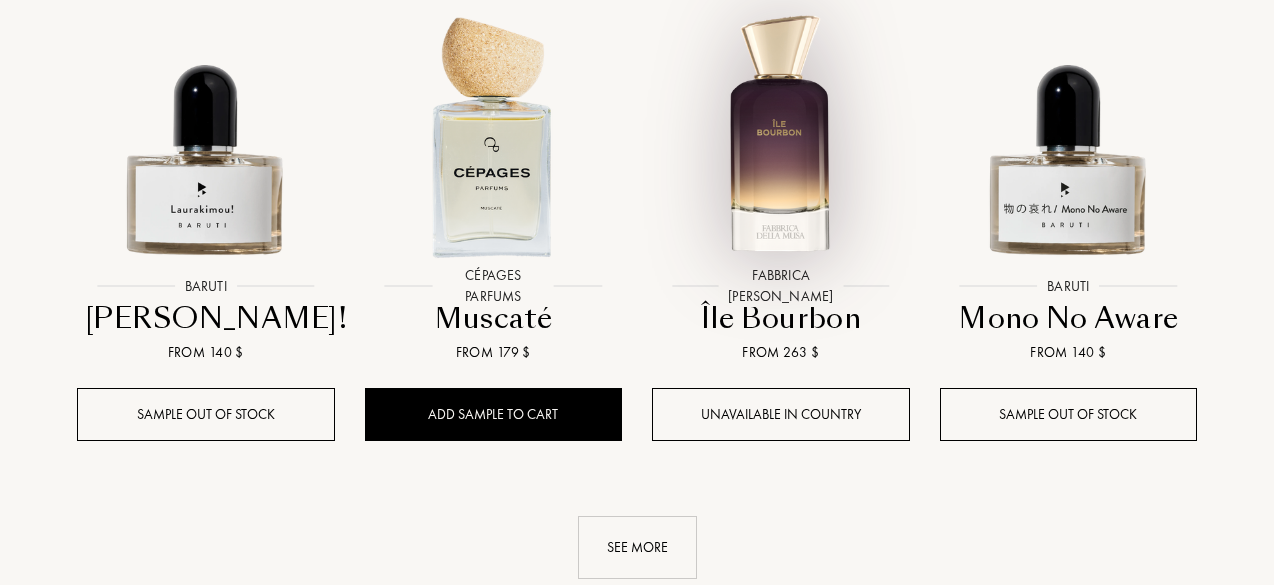 scroll, scrollTop: 3554, scrollLeft: 0, axis: vertical 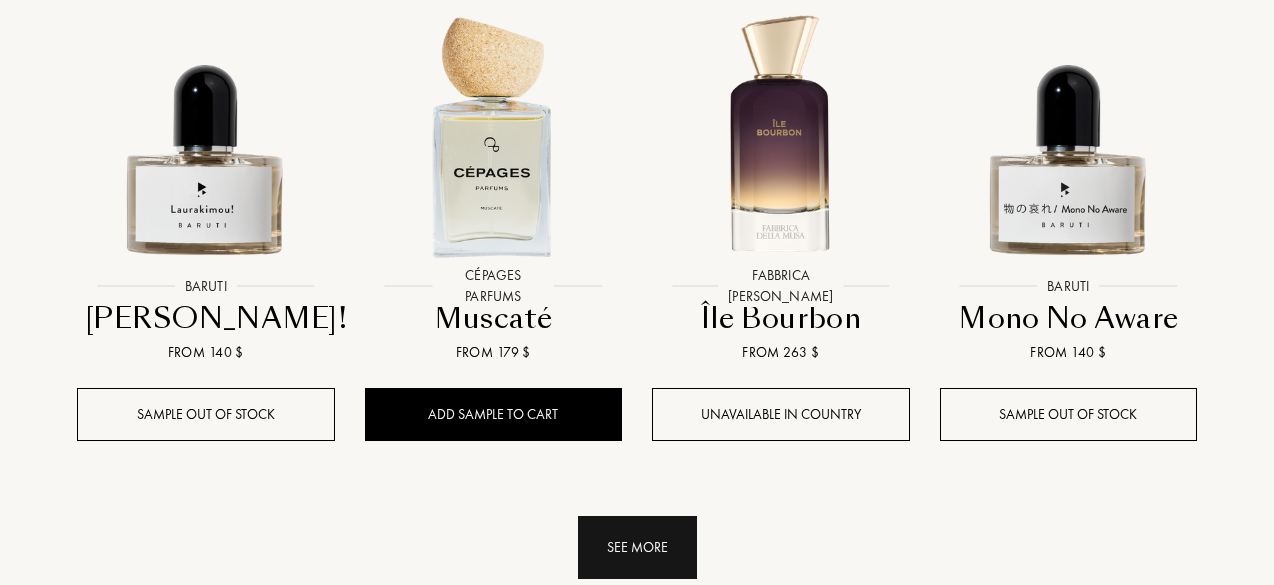 click on "See more" at bounding box center (637, 547) 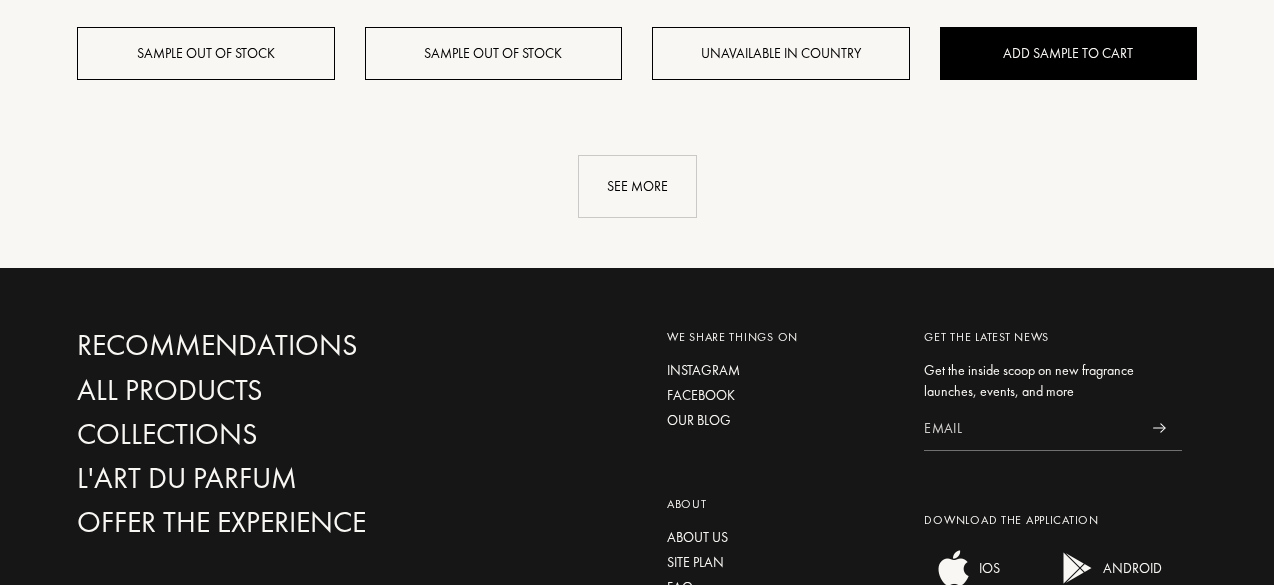scroll, scrollTop: 5507, scrollLeft: 0, axis: vertical 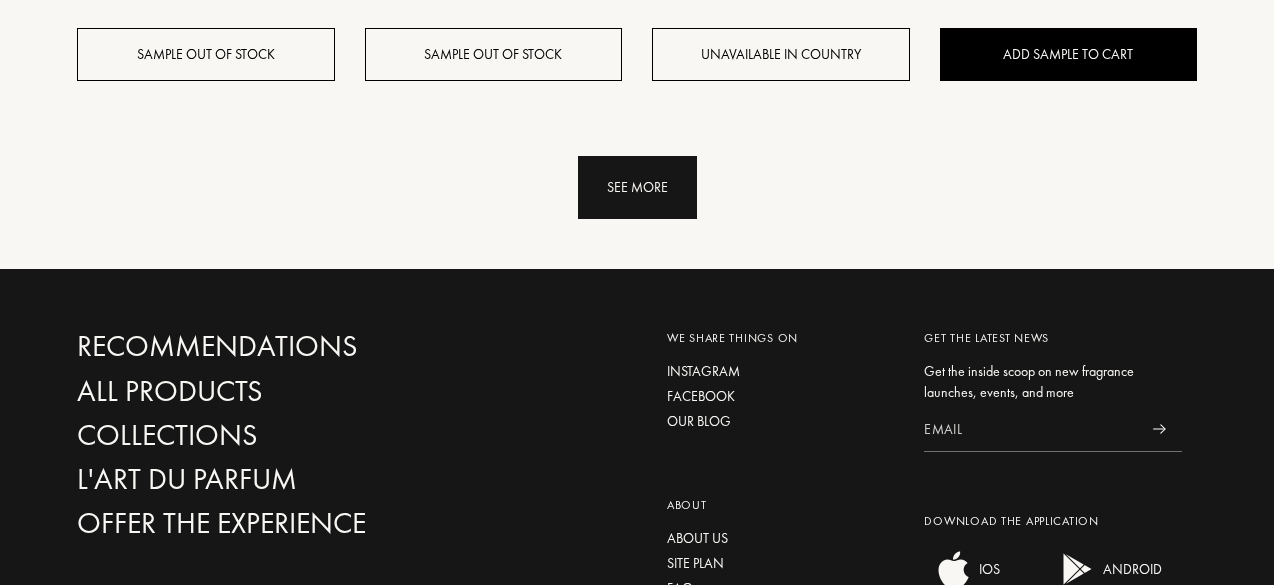 click on "See more" at bounding box center (637, 187) 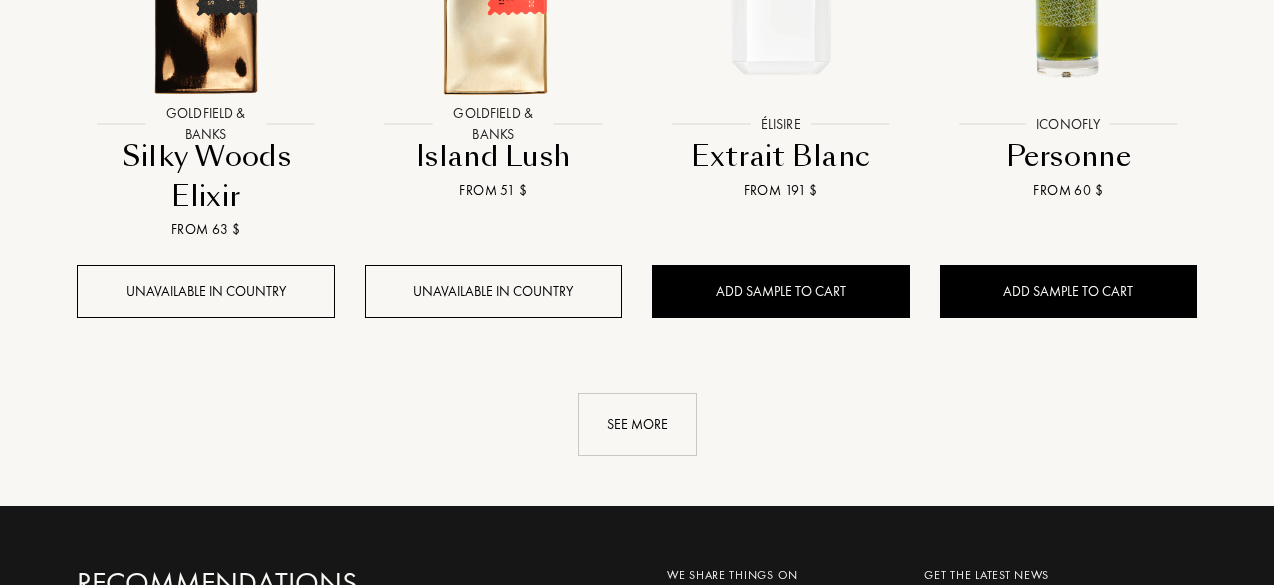 scroll, scrollTop: 6813, scrollLeft: 0, axis: vertical 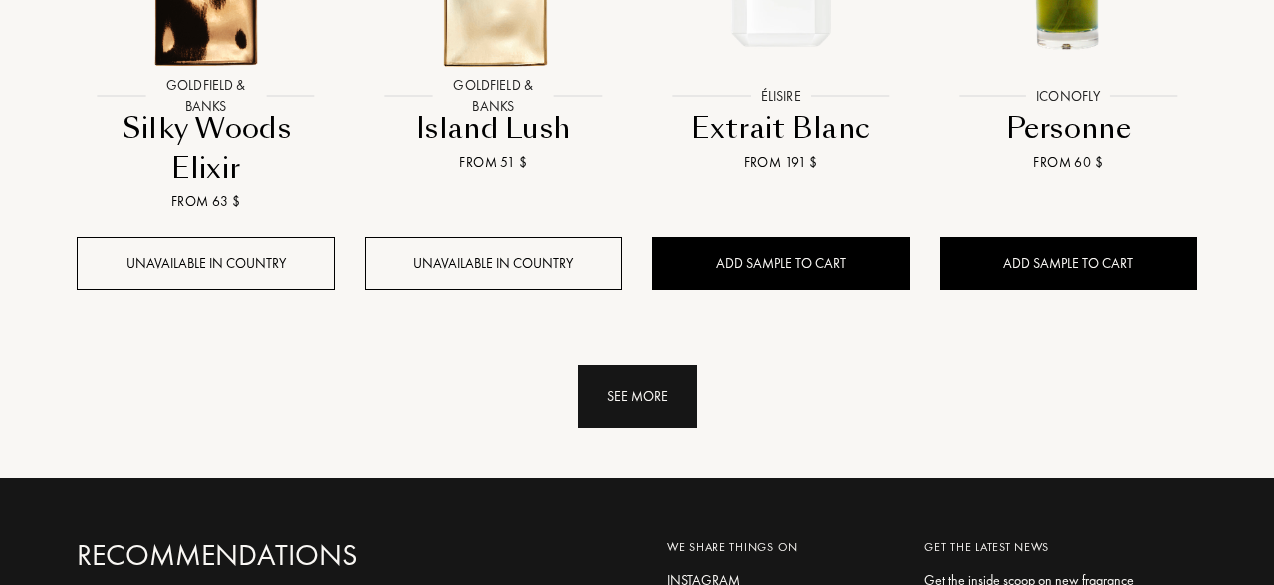 click on "See more" at bounding box center (637, 396) 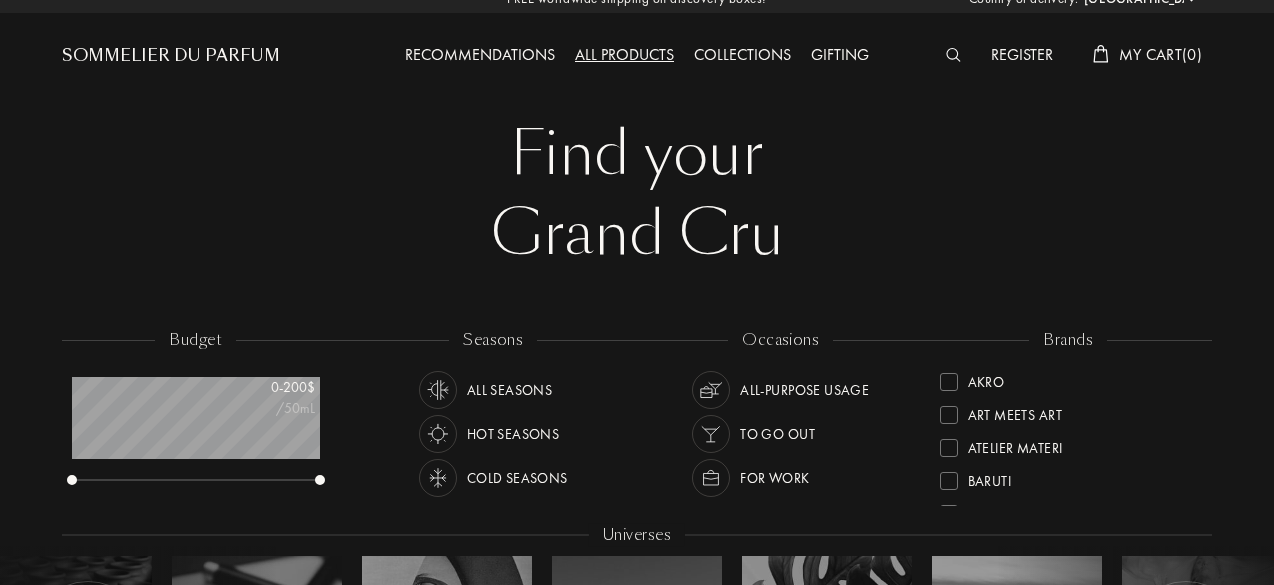 scroll, scrollTop: 0, scrollLeft: 0, axis: both 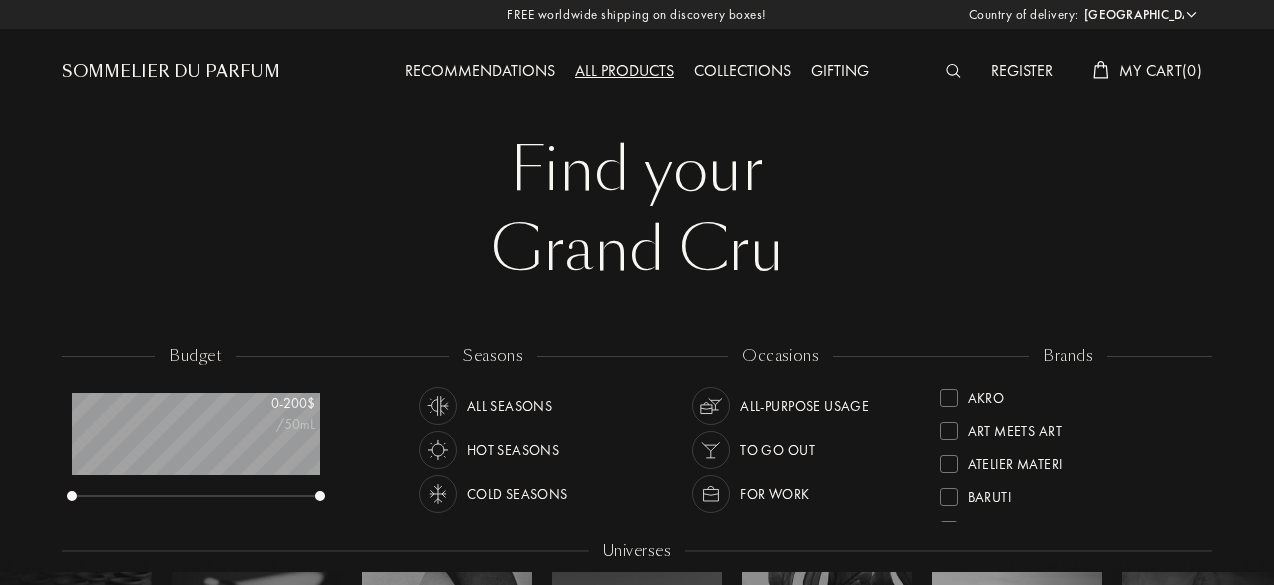 click at bounding box center (953, 71) 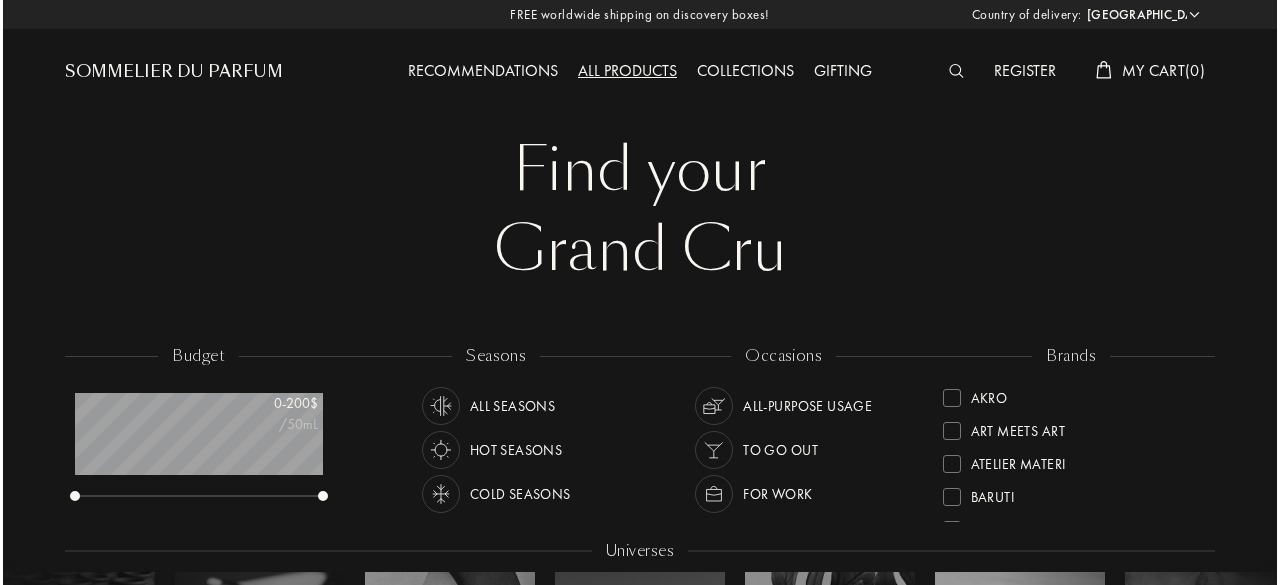 scroll, scrollTop: 0, scrollLeft: 0, axis: both 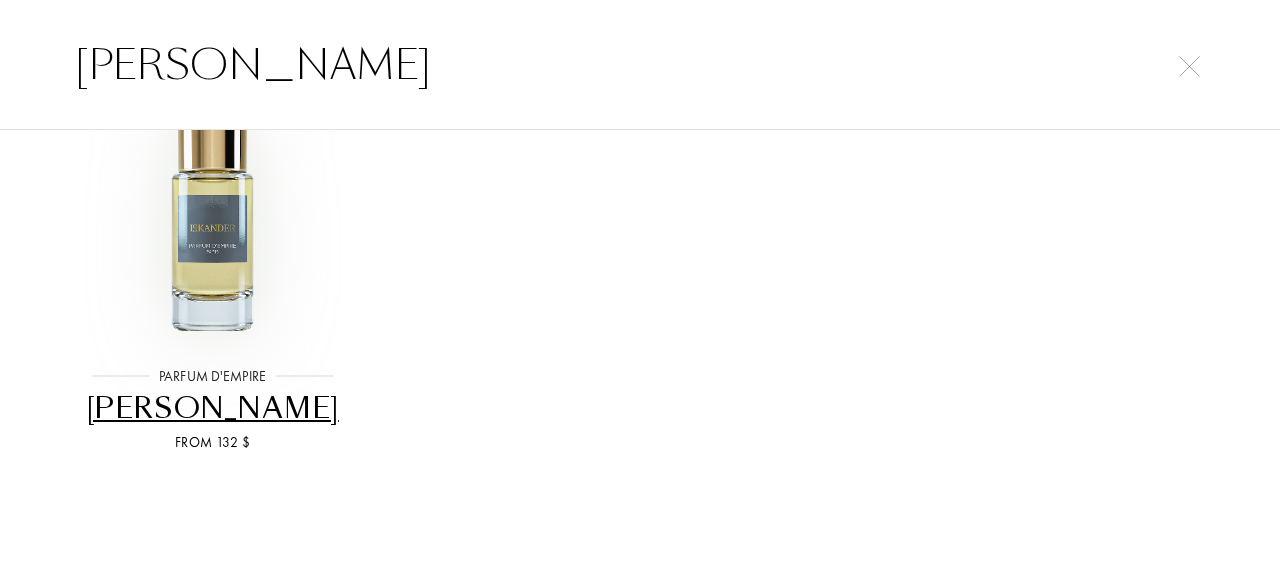 type on "iskander" 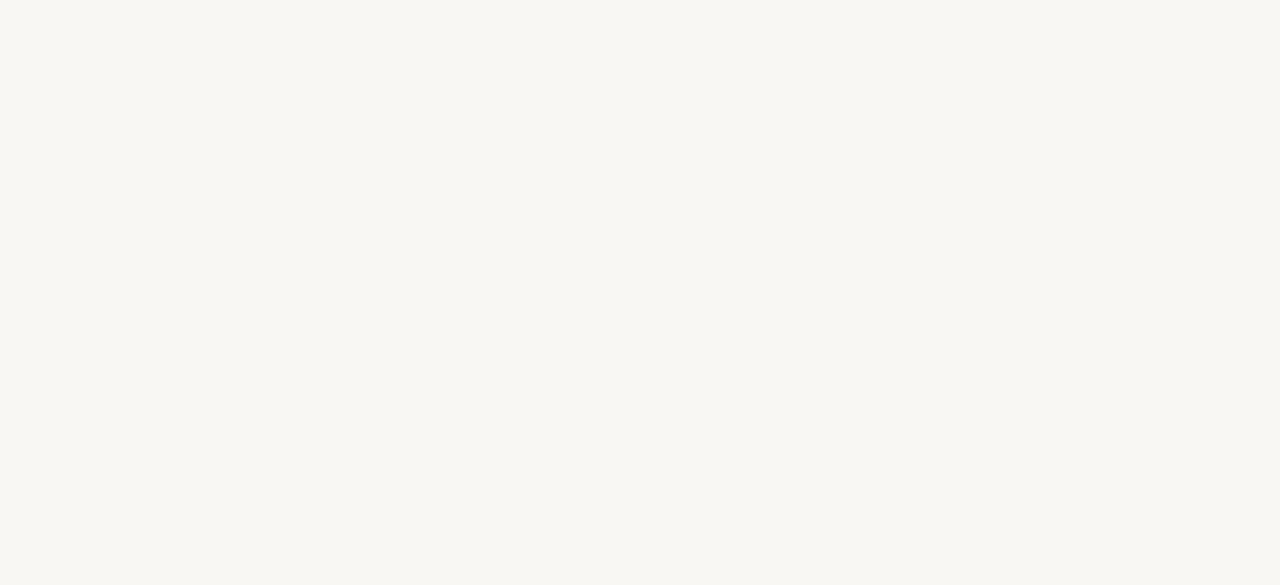 select on "US" 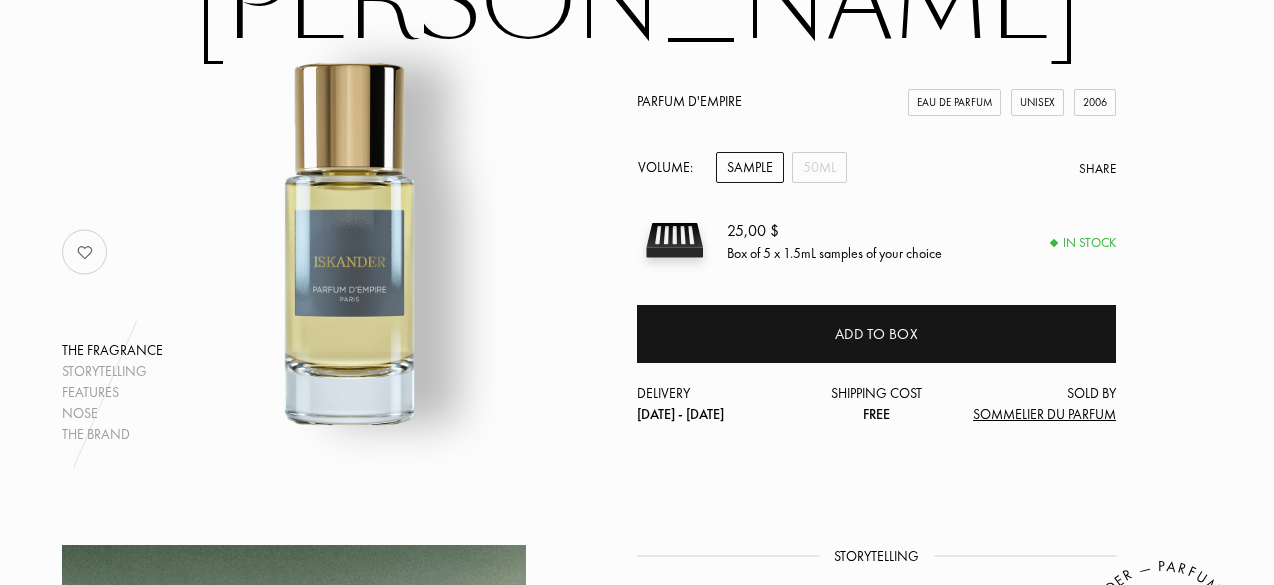 scroll, scrollTop: 218, scrollLeft: 0, axis: vertical 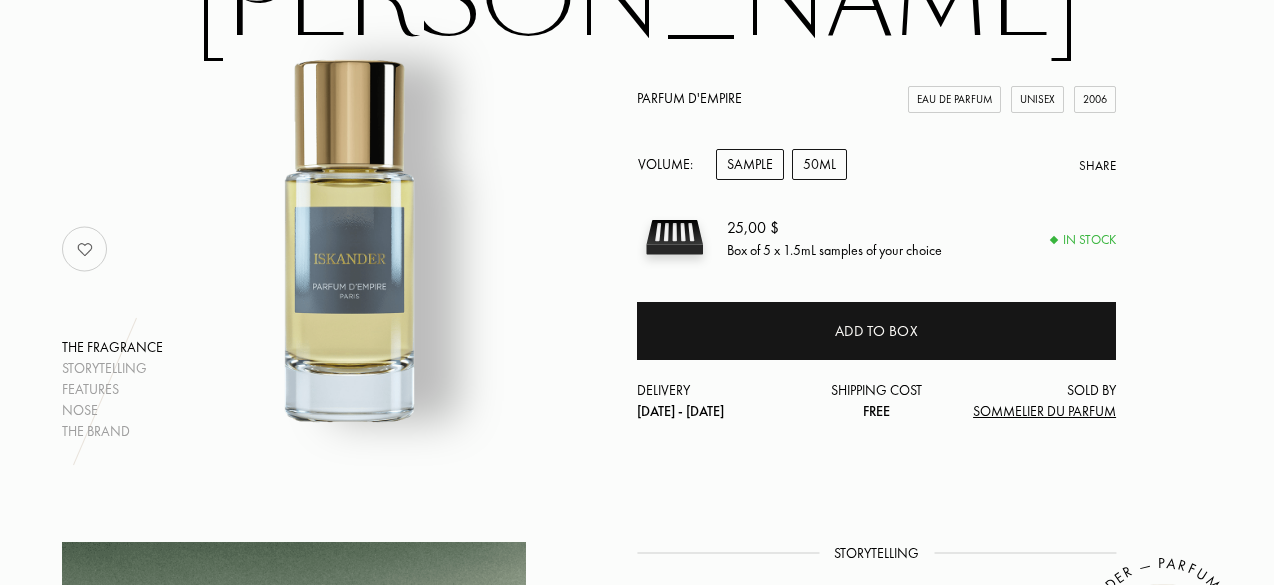 click on "50mL" at bounding box center [819, 164] 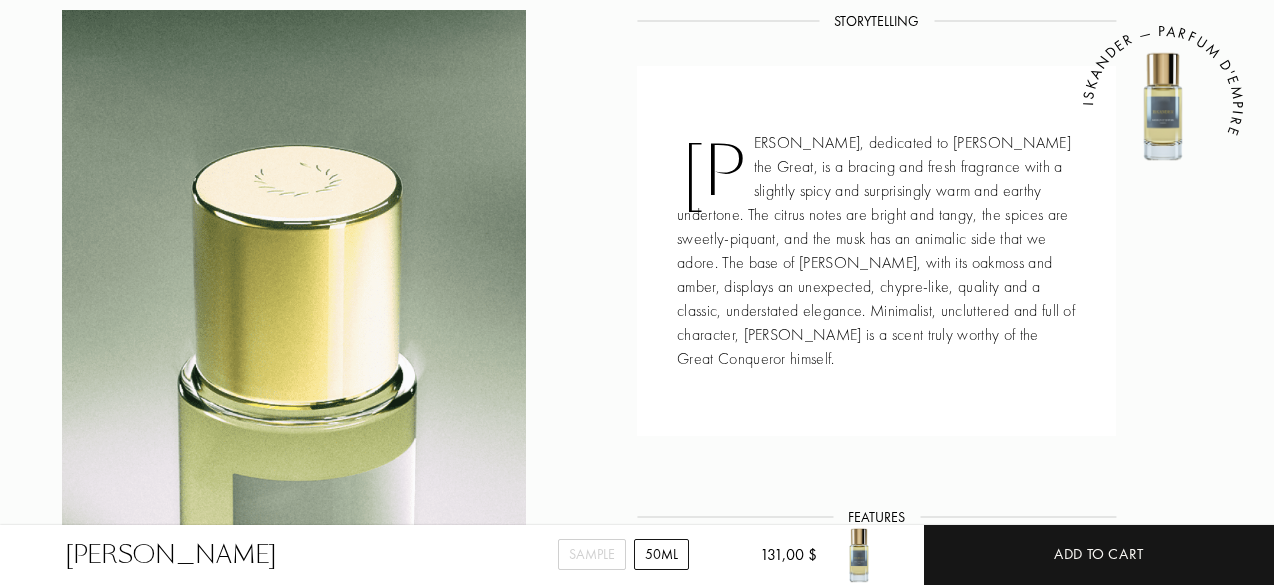 click on "Storytelling Storytelling [PERSON_NAME], dedicated to [PERSON_NAME] the Great, is a bracing and fresh fragrance with a slightly spicy and surprisingly warm and earthy undertone. The citrus notes are bright and tangy, the spices are sweetly-piquant, and the musk has an animalic side that we adore. The base of [PERSON_NAME], with its oakmoss and amber, displays an unexpected, chypre-like, quality and a classic, understated elegance. Minimalist, uncluttered and full of character, [PERSON_NAME] is a scent truly worthy of the Great Conqueror himself. [PERSON_NAME] — PARFUM D'EMPIRE Features Features Pyramid / Profile / Usage [PERSON_NAME] Top notes Citron 13 % Lemon 12 % Grapefruit 9 % Coriander 9 % Tarragon 8 % Mandarin Orange 6 % Orange 5 % Neroli 5 % Middle notes Orange Blossom 5 % Base notes Oakmoss 13 % Cedar 8 % Musk 4 % Amber 3 % See the ingredients Nose Nose Year of creation:  2006 [PERSON_NAME]" at bounding box center (637, 1030) 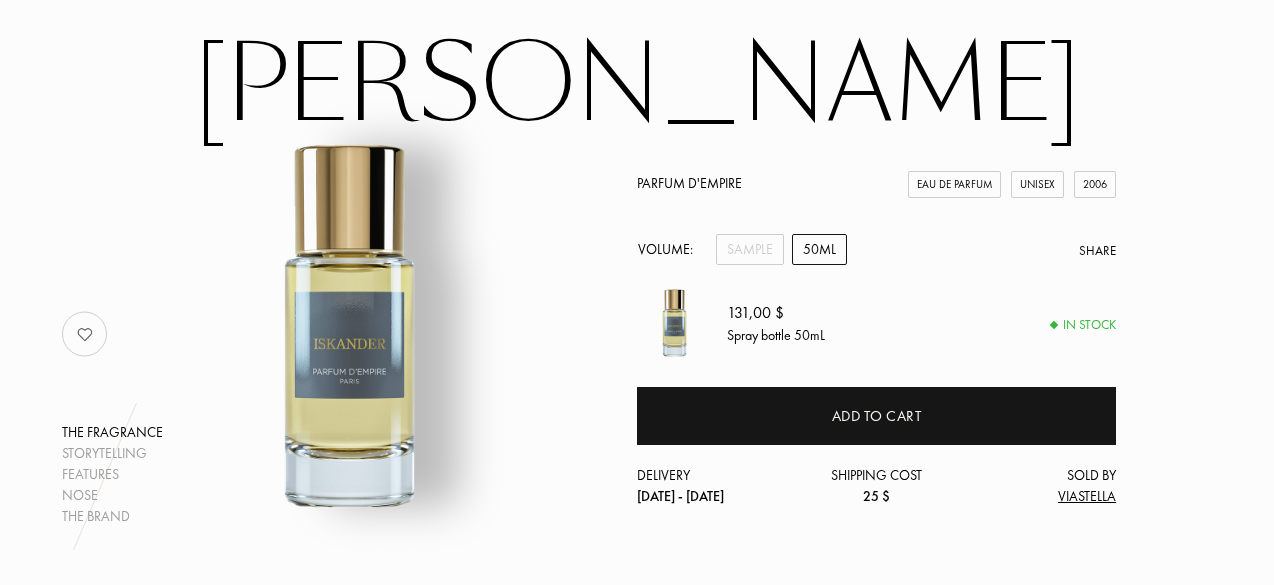 scroll, scrollTop: 132, scrollLeft: 0, axis: vertical 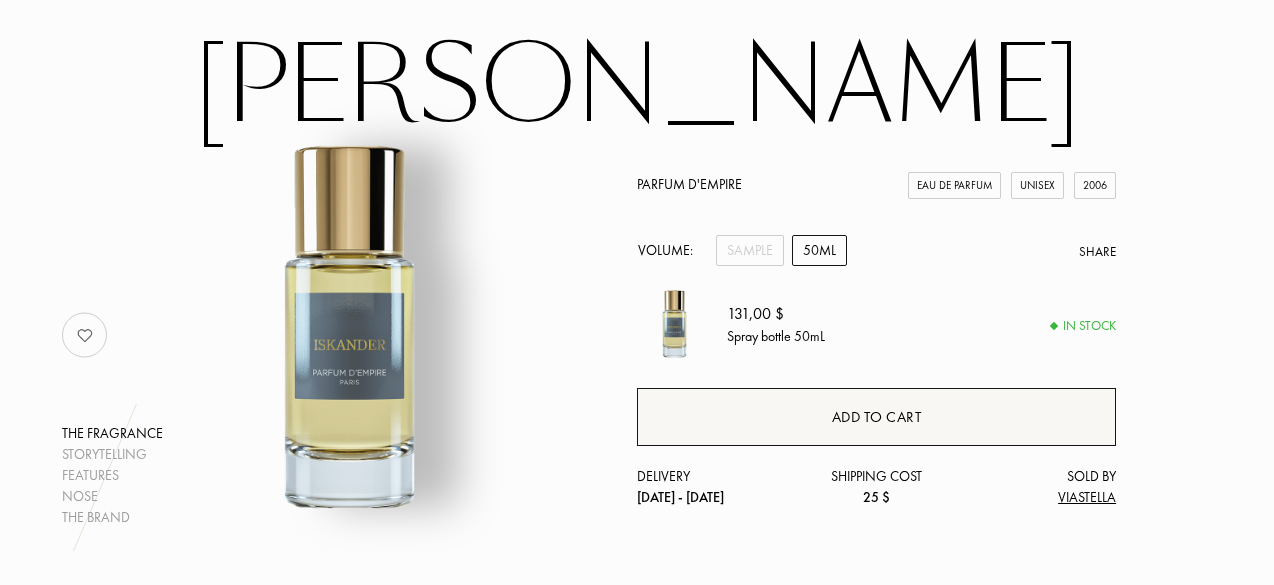 click on "Add to cart" at bounding box center (876, 417) 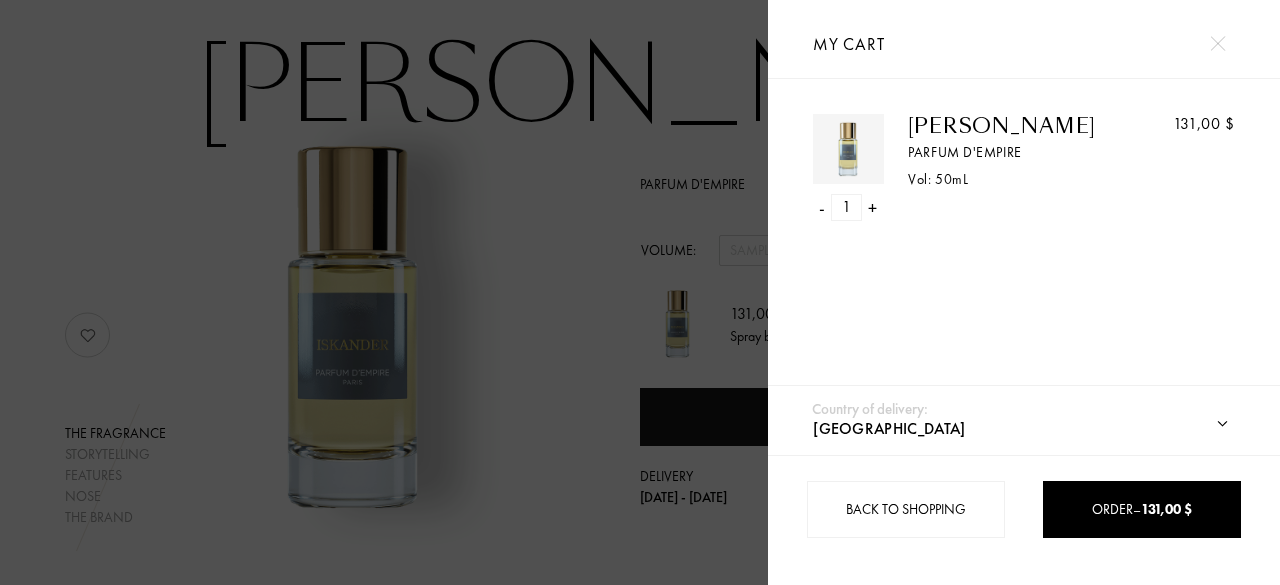 click at bounding box center (384, 292) 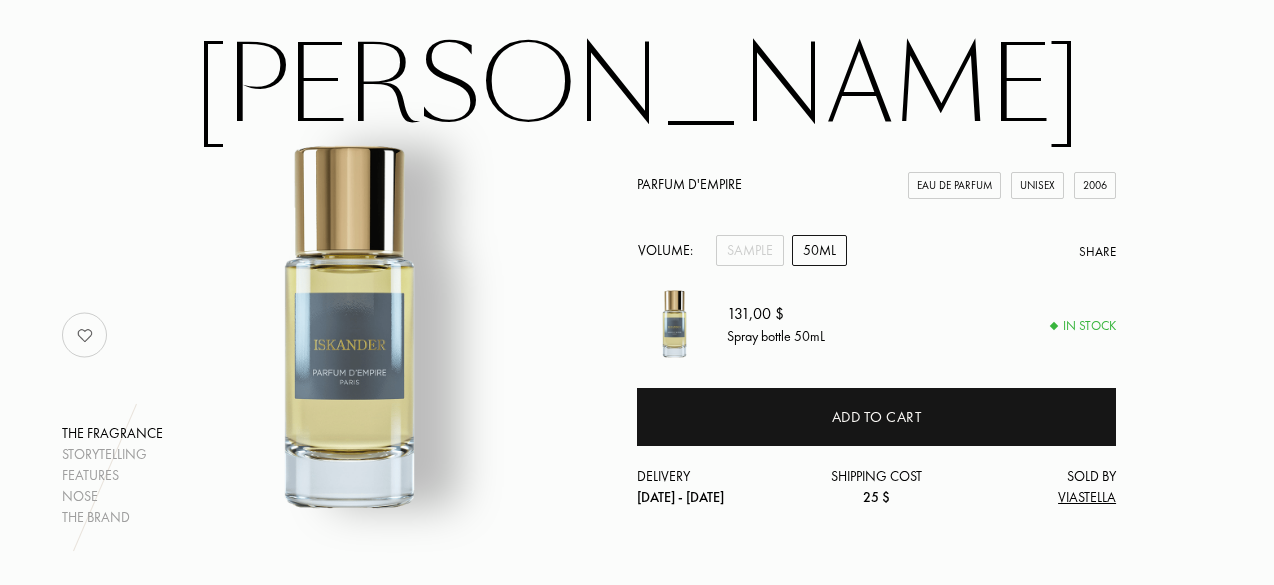 scroll, scrollTop: 0, scrollLeft: 0, axis: both 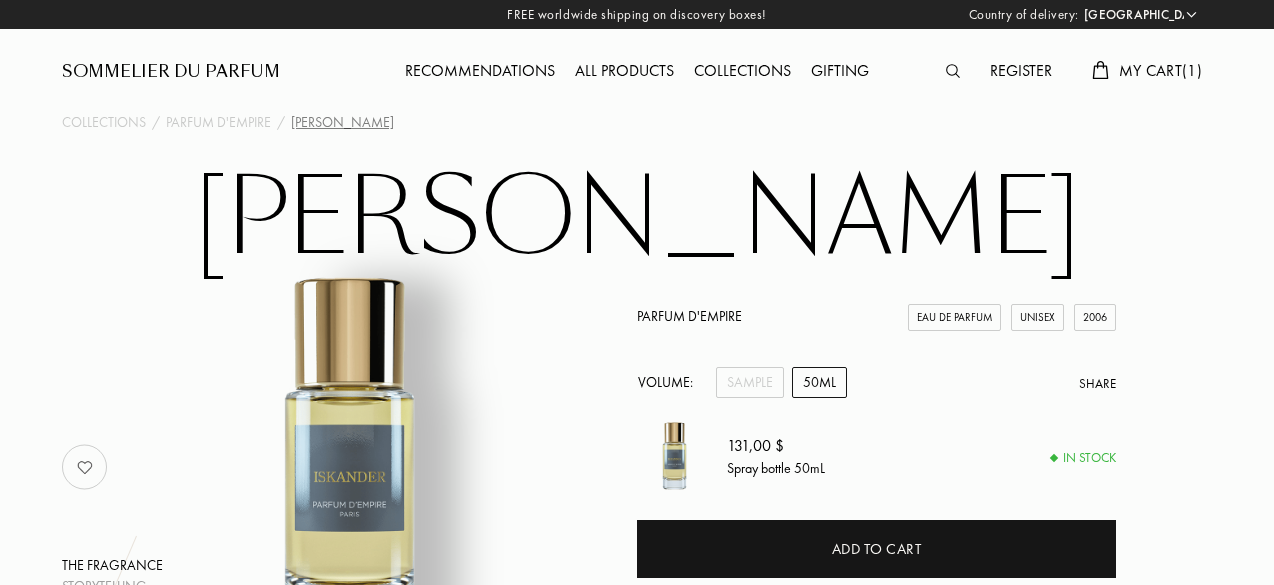 click on "My Cart  ( 1 )" at bounding box center (1160, 70) 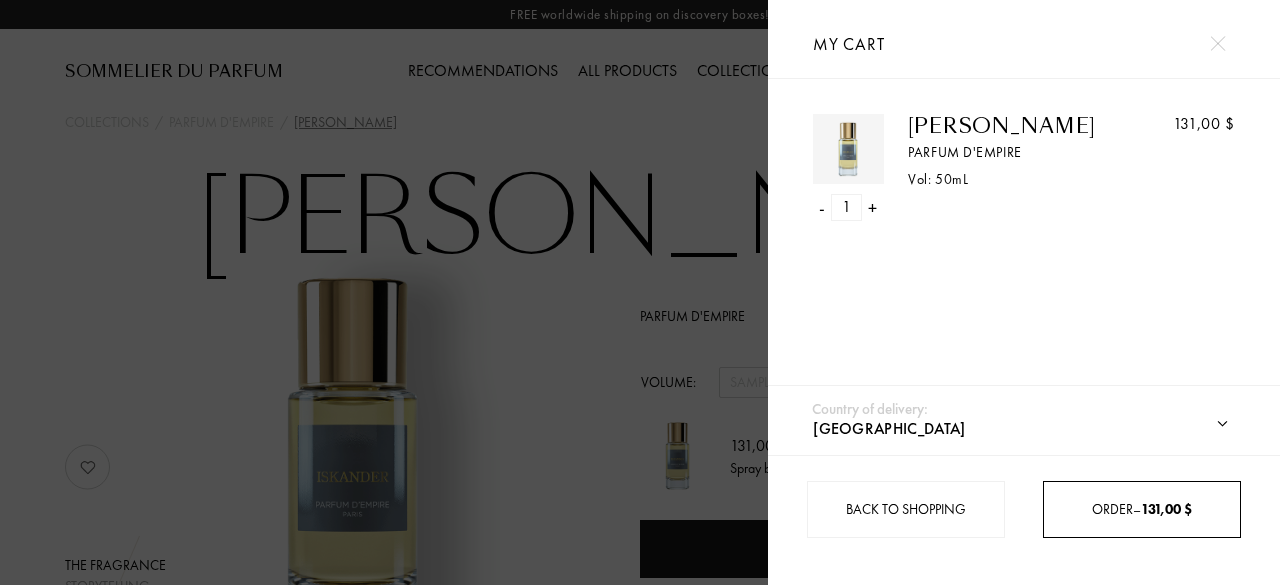 click on "Order  –  131,00 $" at bounding box center (1142, 509) 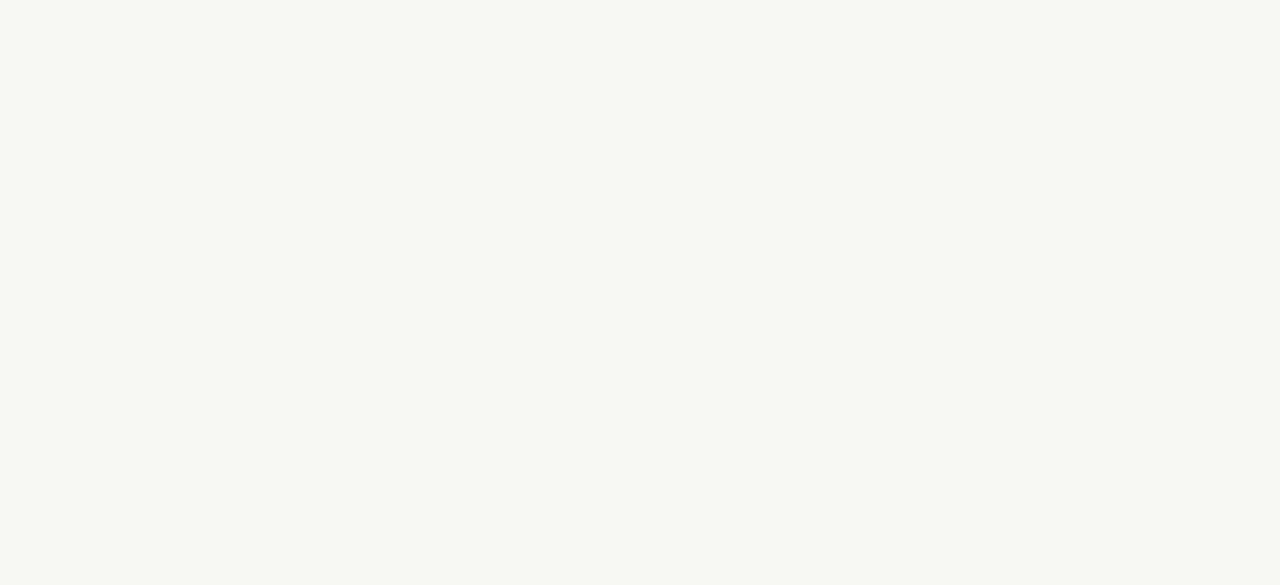 scroll, scrollTop: 0, scrollLeft: 0, axis: both 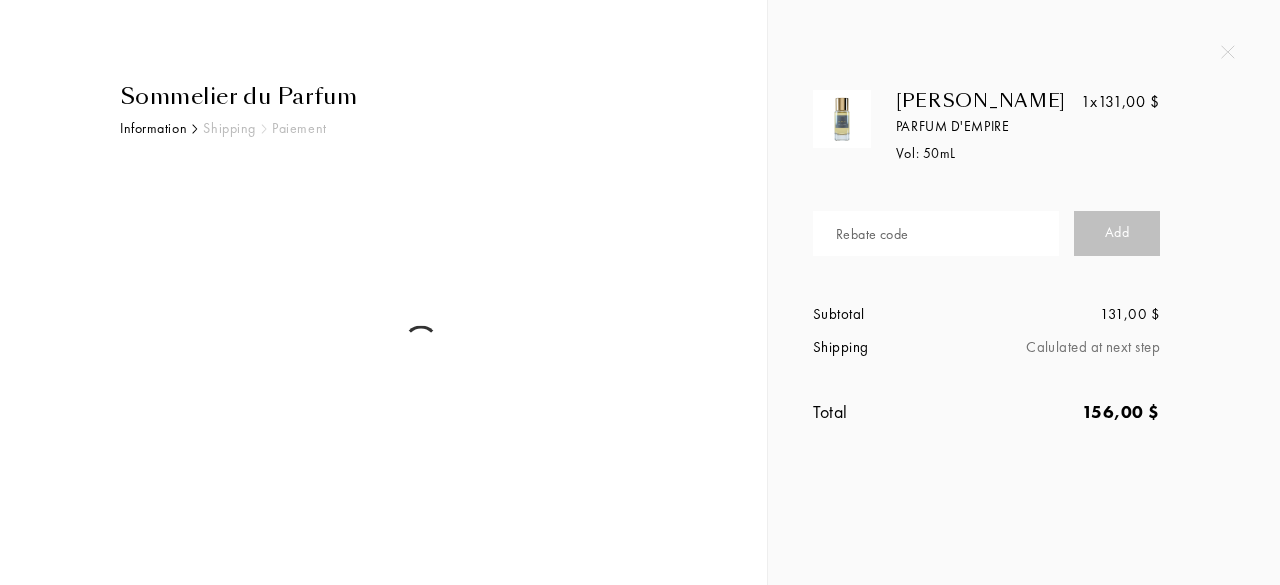 select on "US" 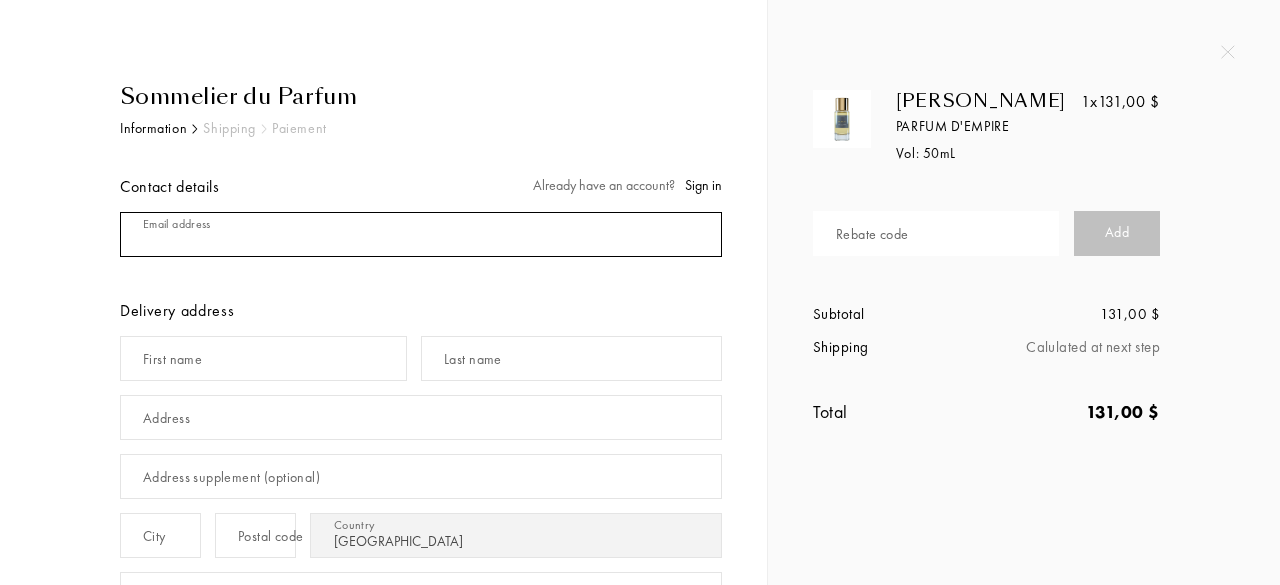 click at bounding box center [421, 234] 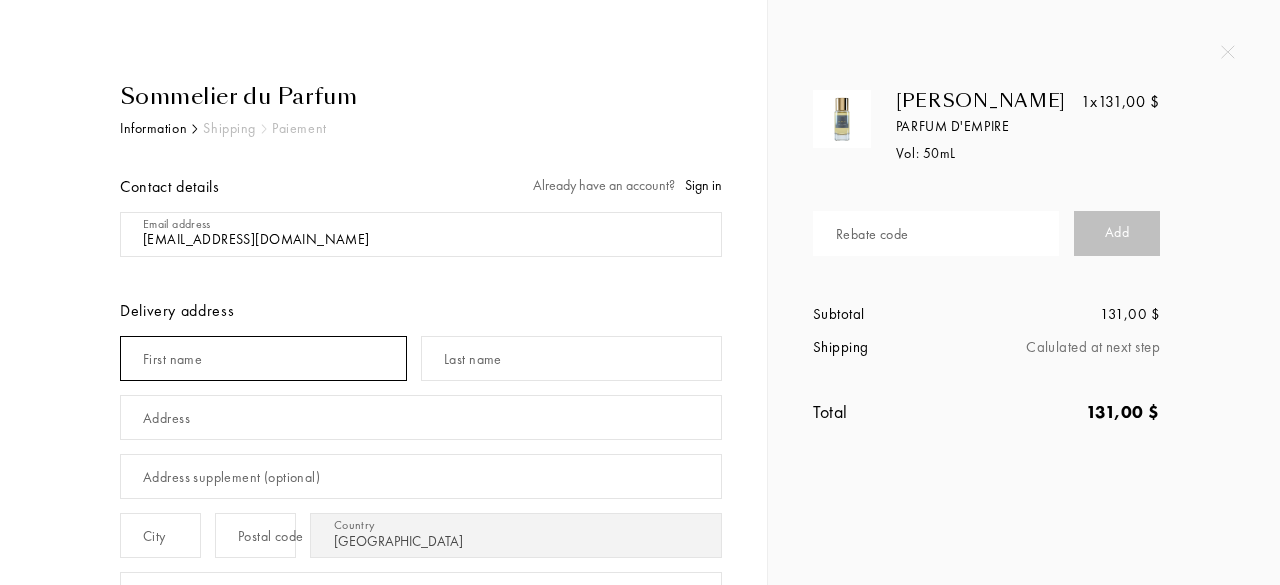 type on "Sonia" 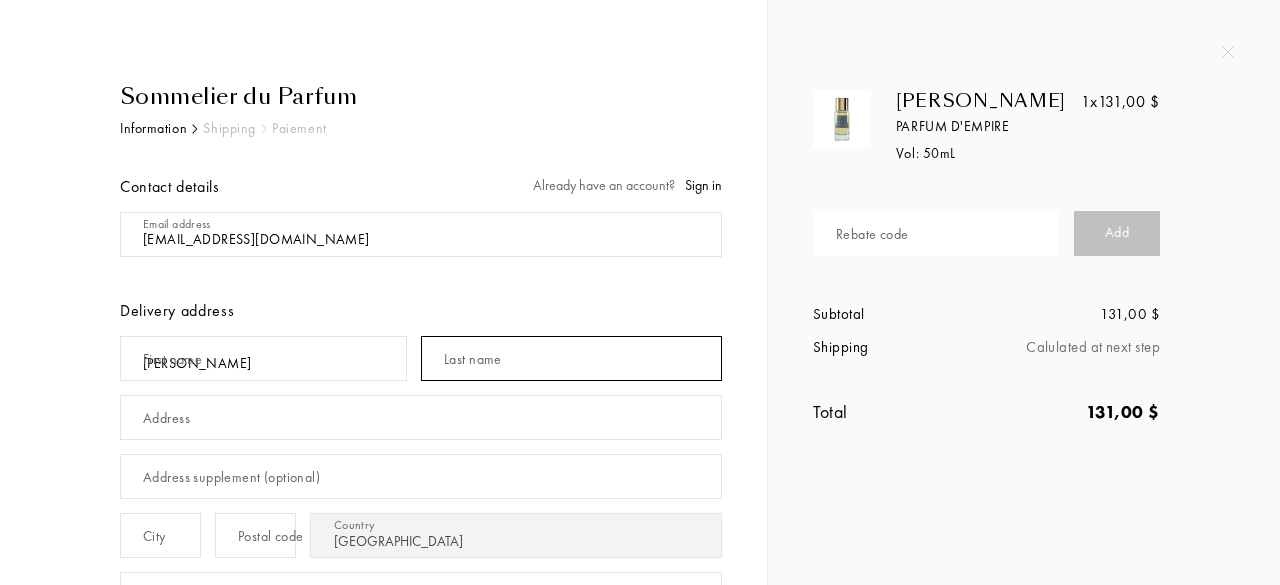 type on "Jethro-Enedouwa" 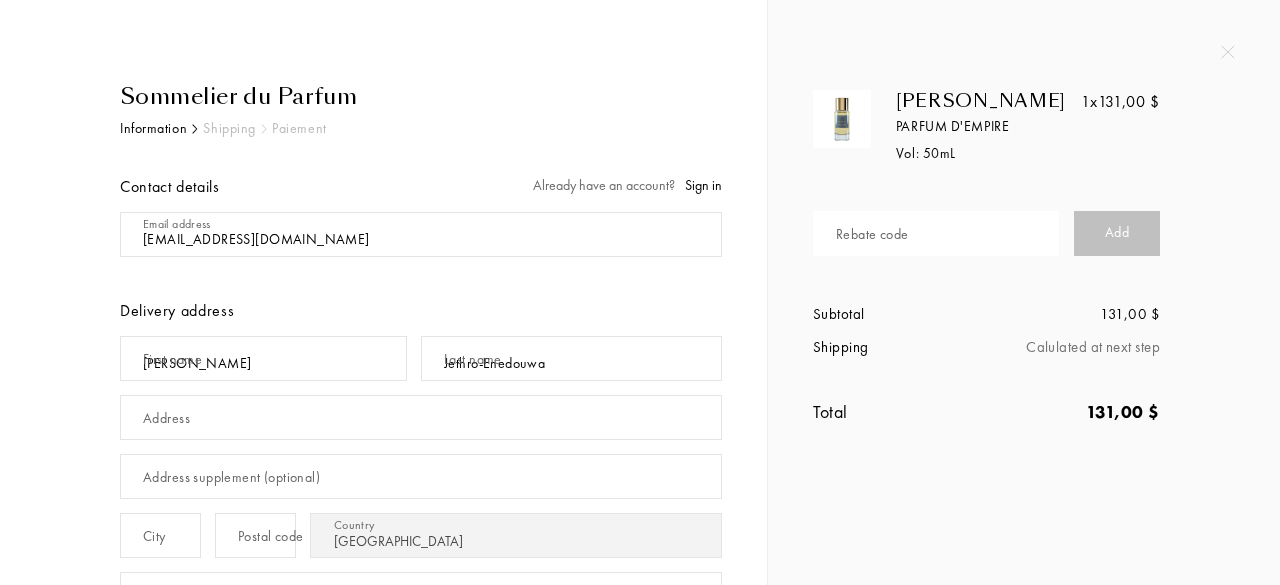type on "97 Summer Street" 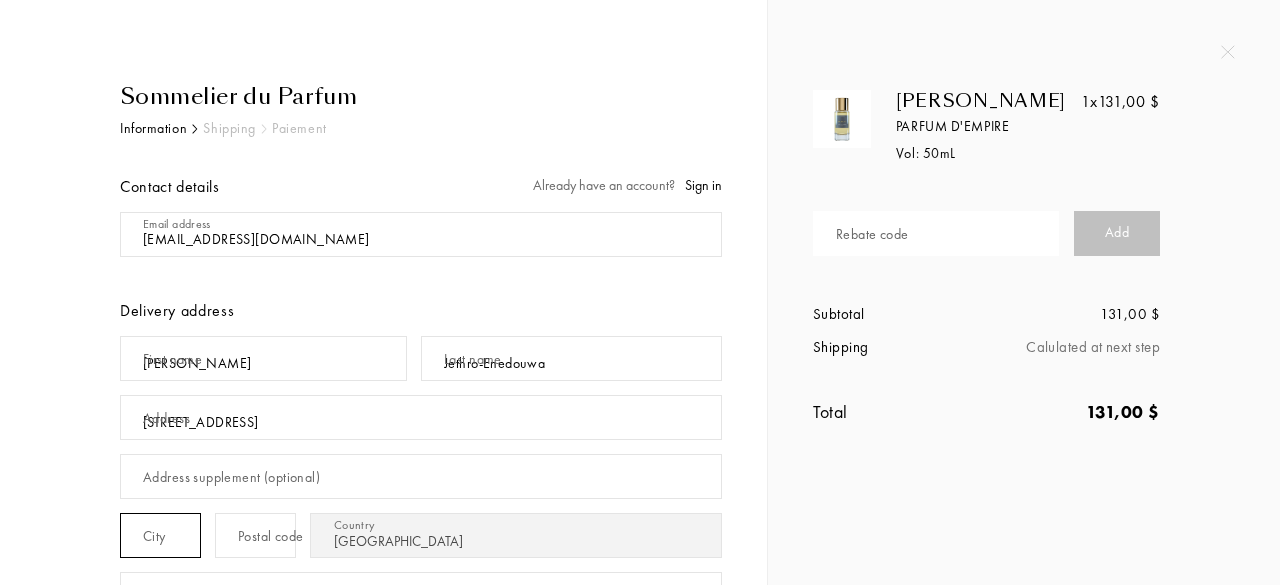 type on "Hyde Park" 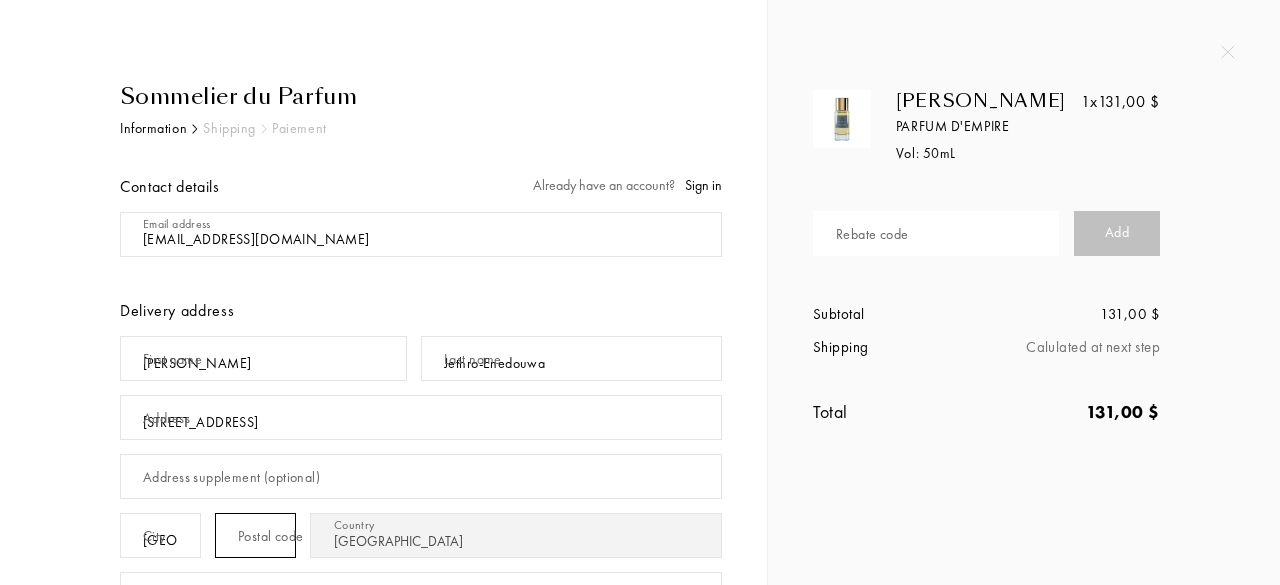 type on "02136" 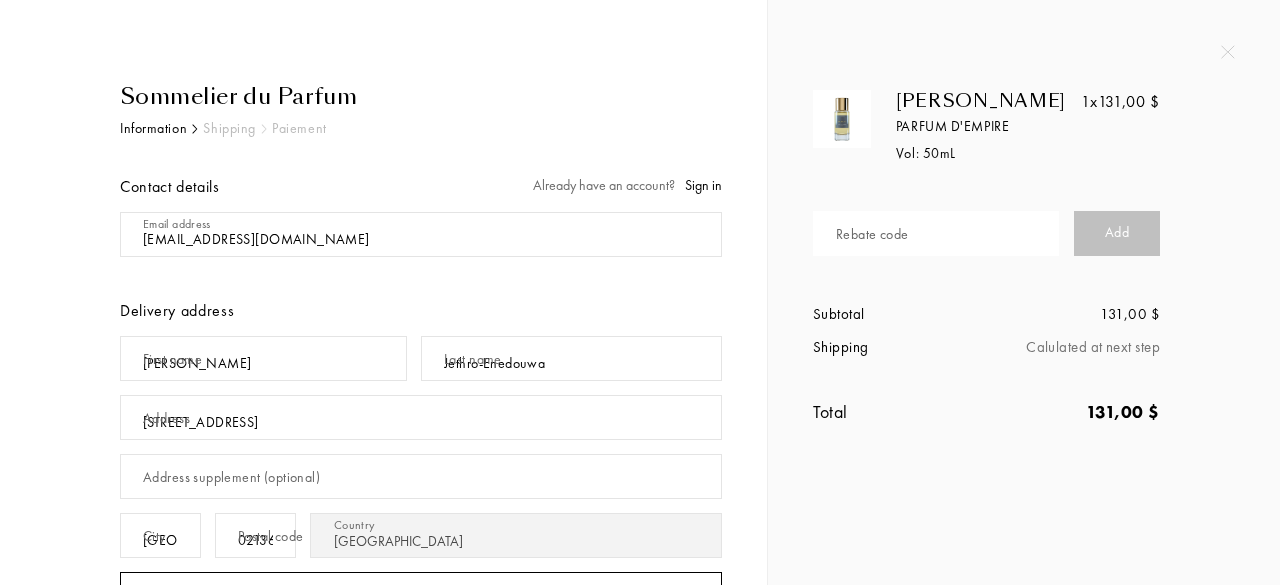 type on "5082661734" 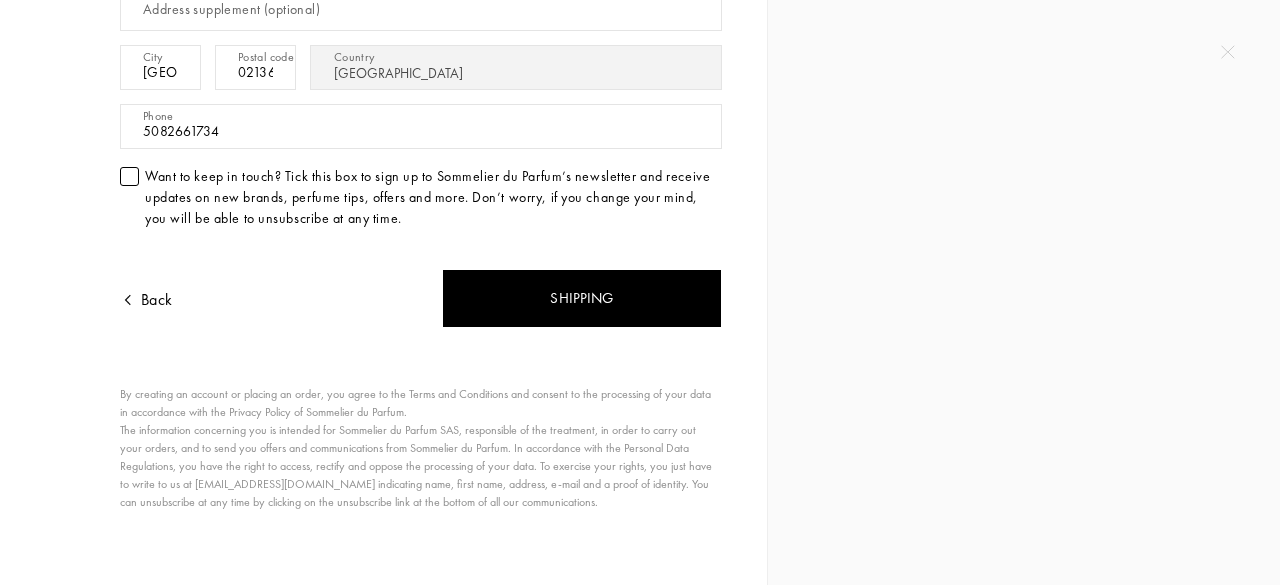 scroll, scrollTop: 468, scrollLeft: 0, axis: vertical 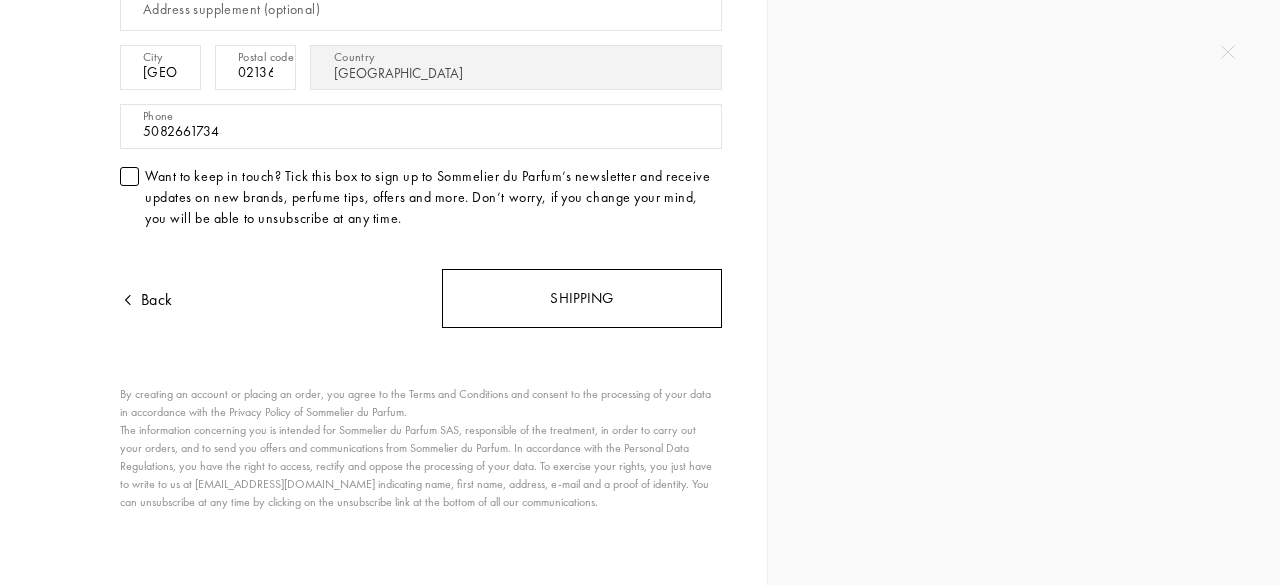 click on "Shipping" at bounding box center (582, 298) 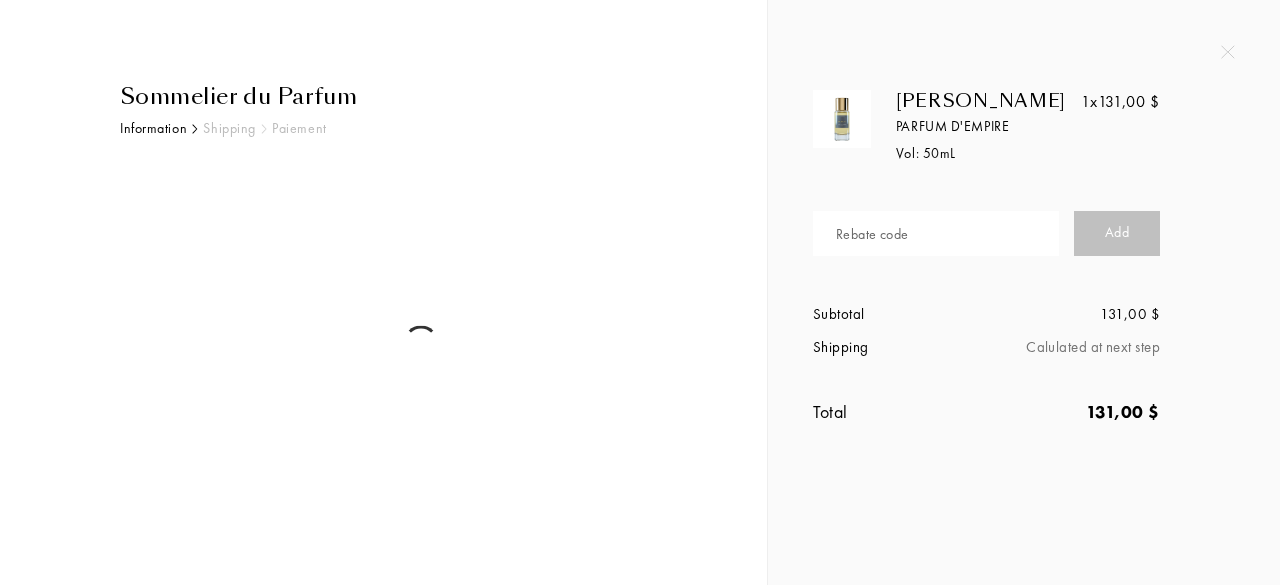 scroll, scrollTop: 0, scrollLeft: 0, axis: both 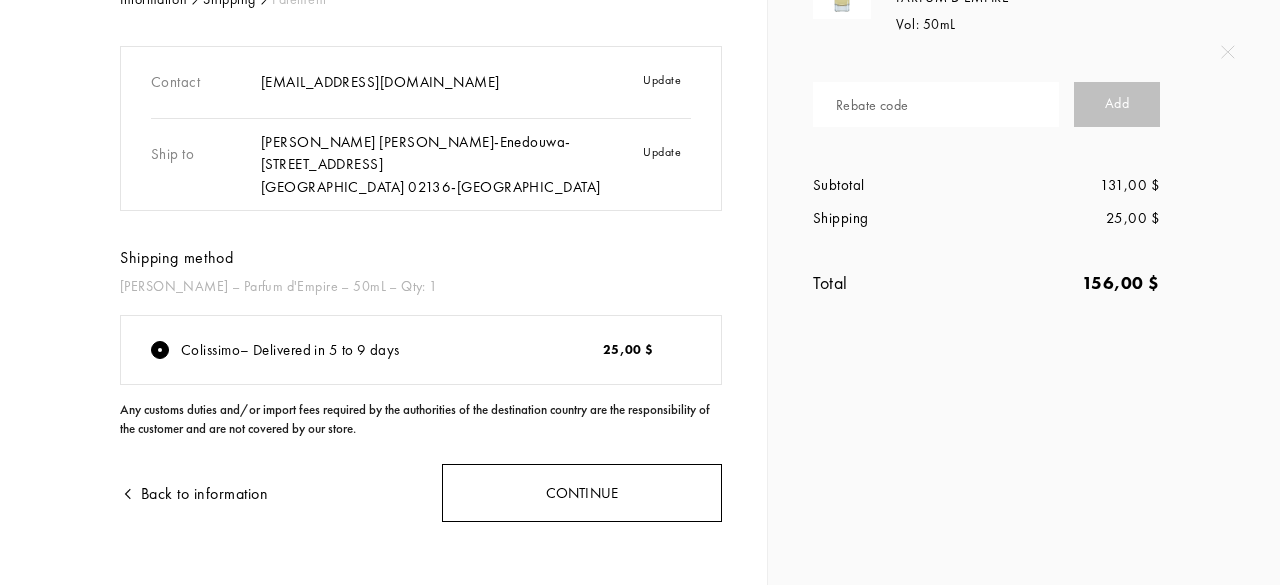 click on "Continue" at bounding box center (582, 493) 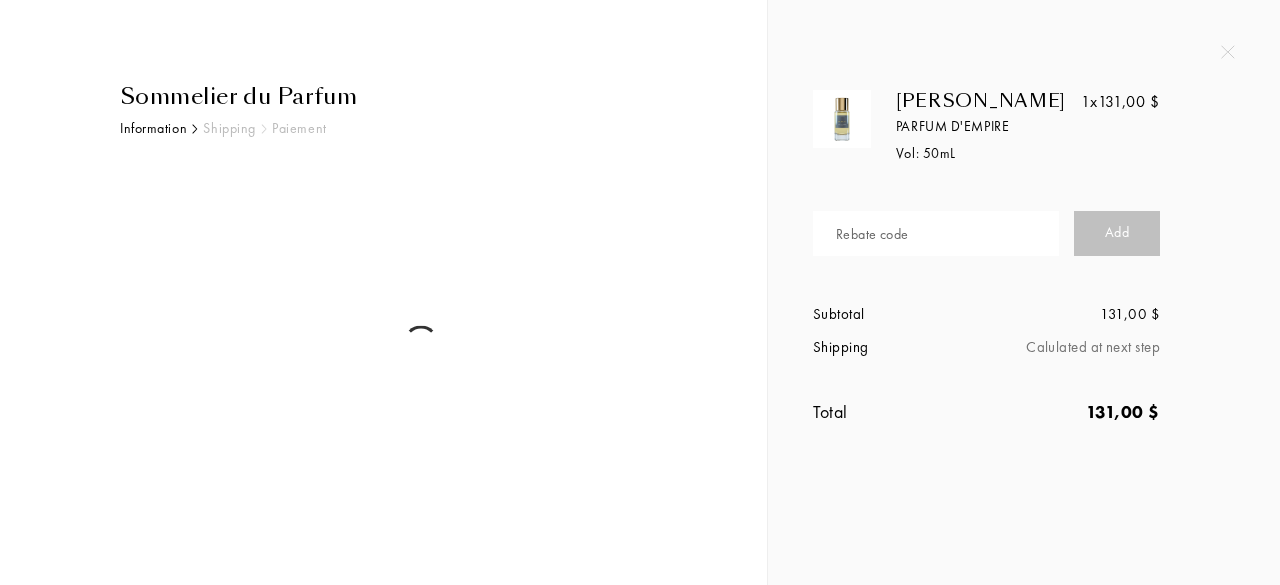 scroll, scrollTop: 0, scrollLeft: 0, axis: both 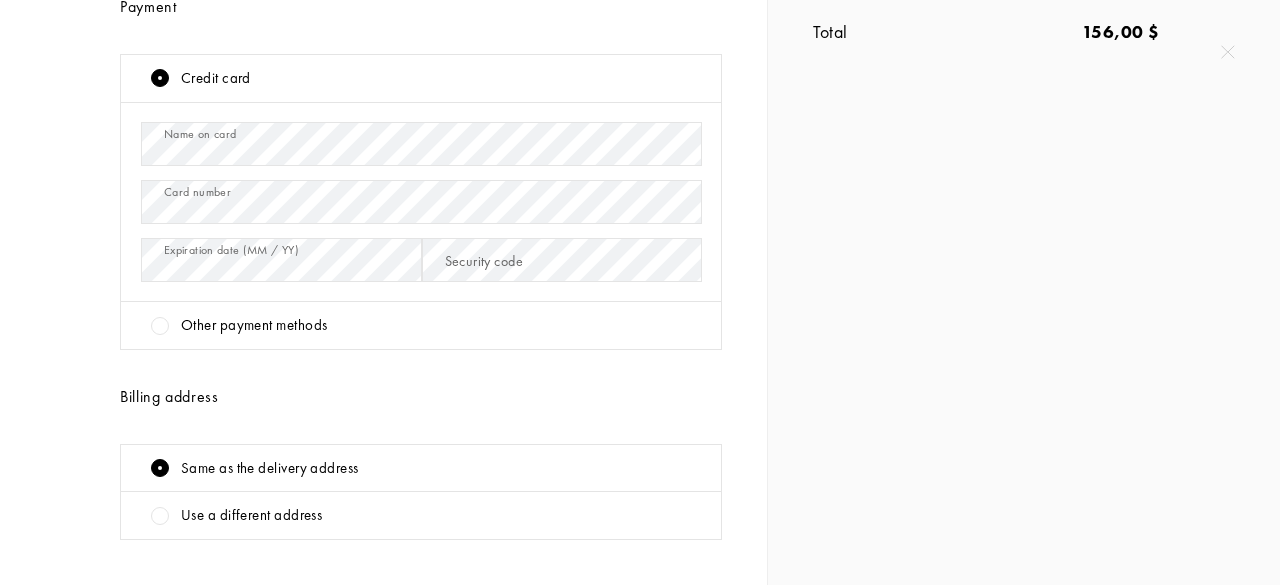 drag, startPoint x: 320, startPoint y: 485, endPoint x: 247, endPoint y: 507, distance: 76.243034 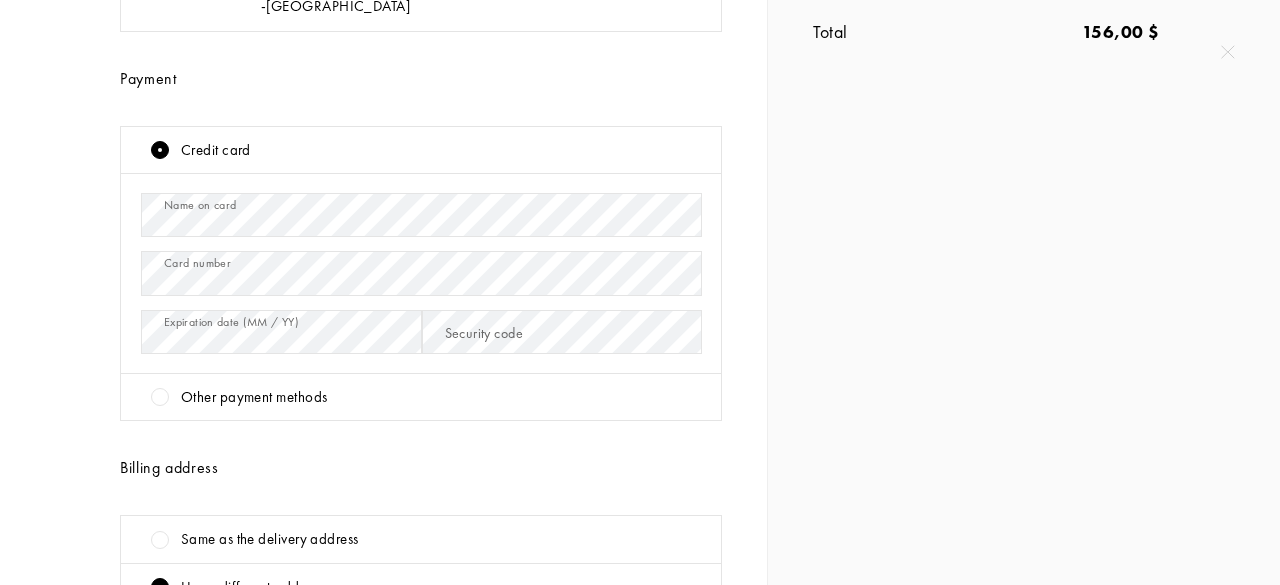 scroll, scrollTop: 451, scrollLeft: 0, axis: vertical 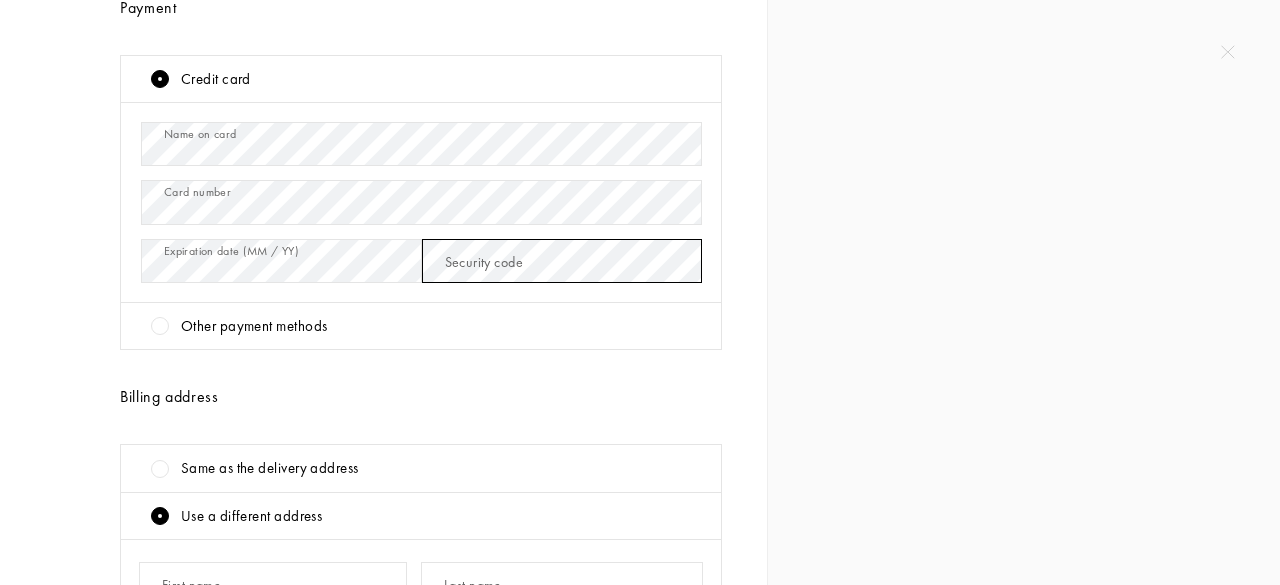 click on "Security code" at bounding box center (562, 261) 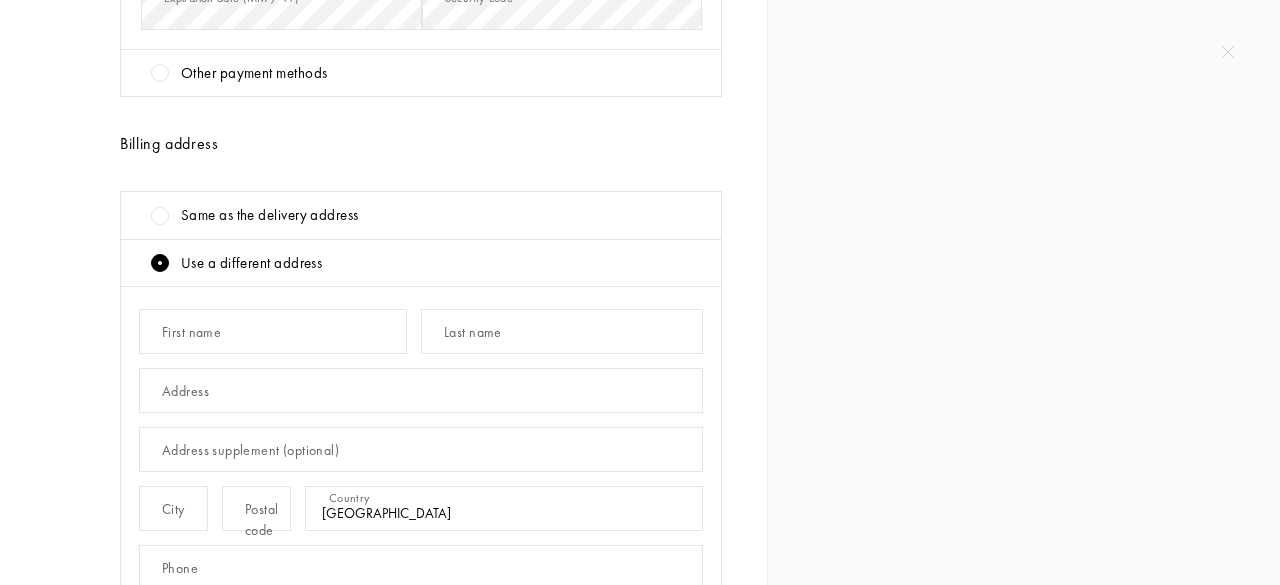 scroll, scrollTop: 731, scrollLeft: 0, axis: vertical 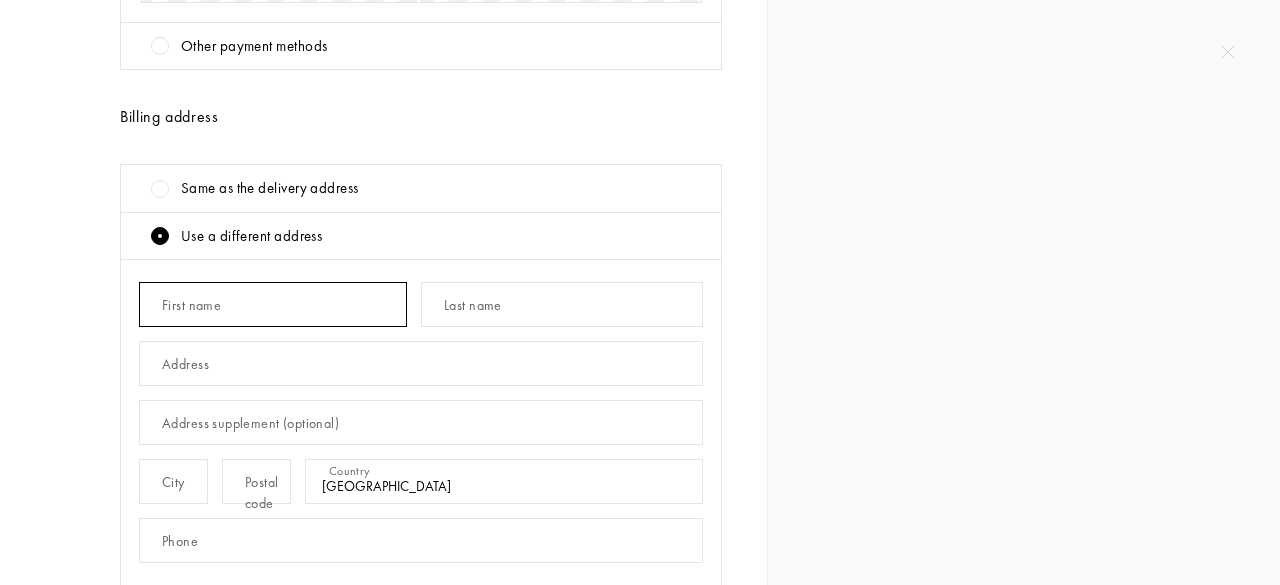 click at bounding box center (273, 304) 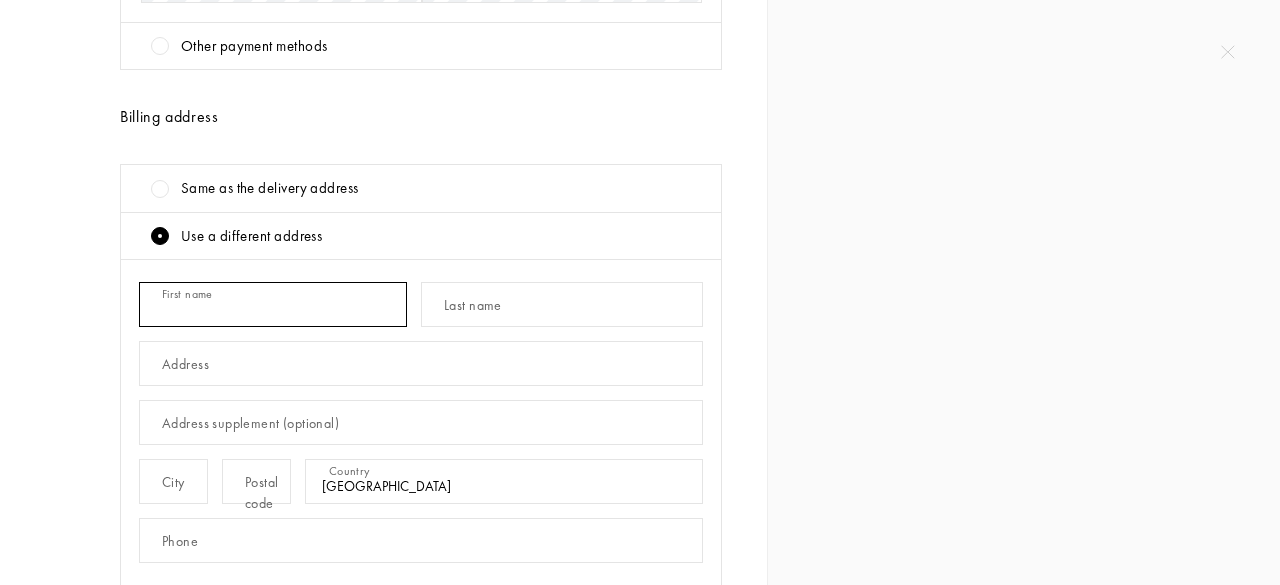type on "Sonia" 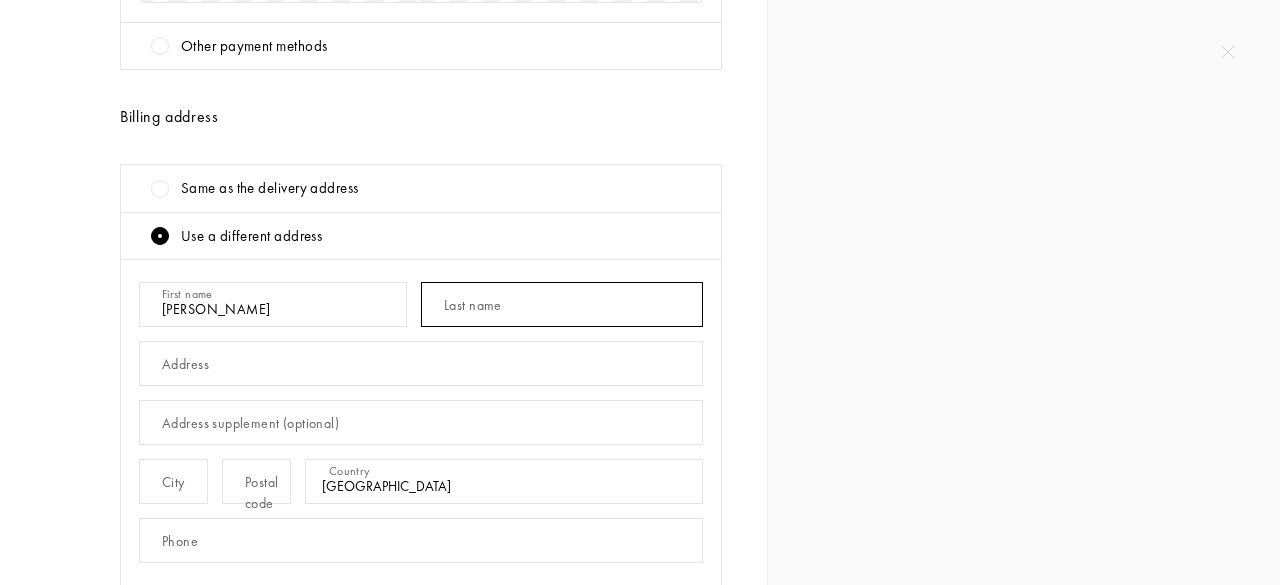 type on "Jethro-Enedouwa" 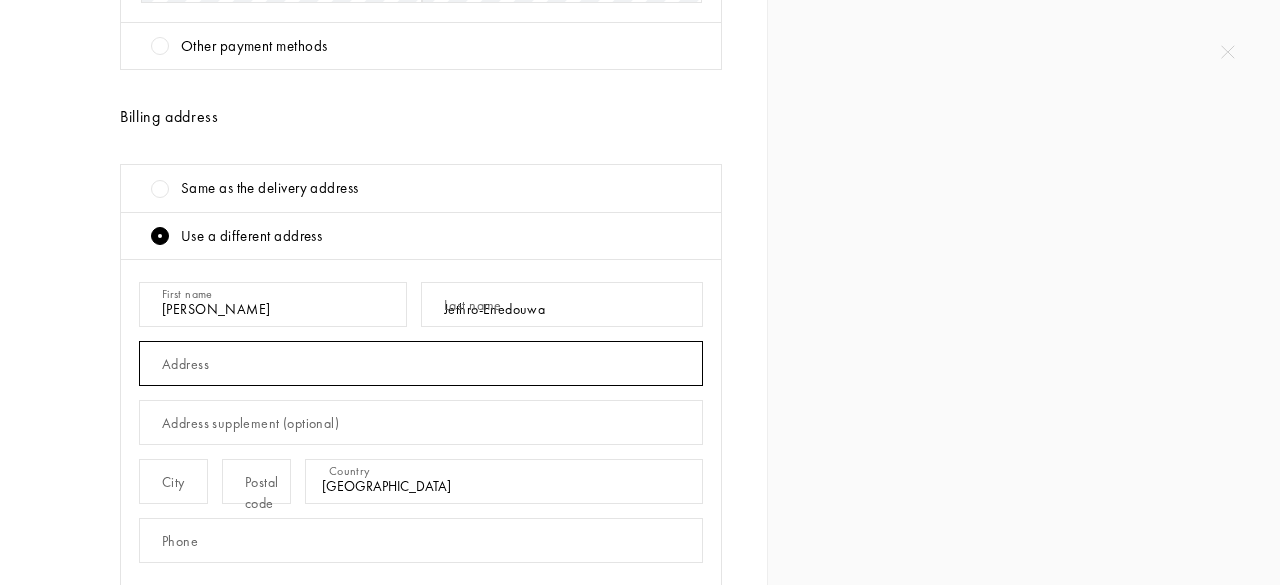 type on "97 Summer Street" 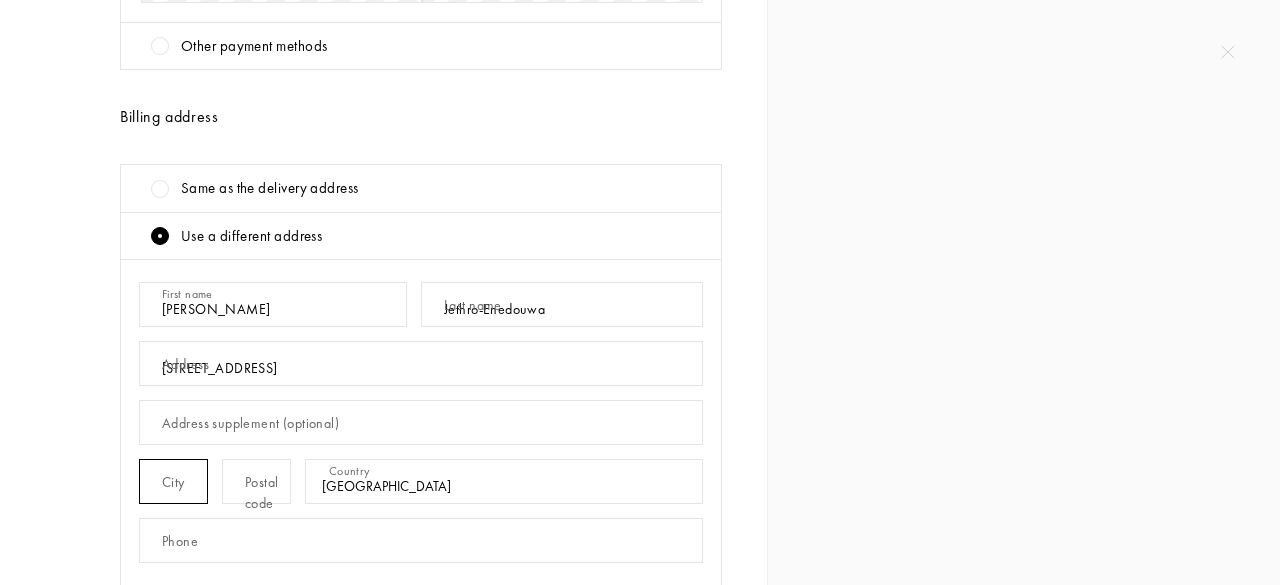 type on "Hyde Park" 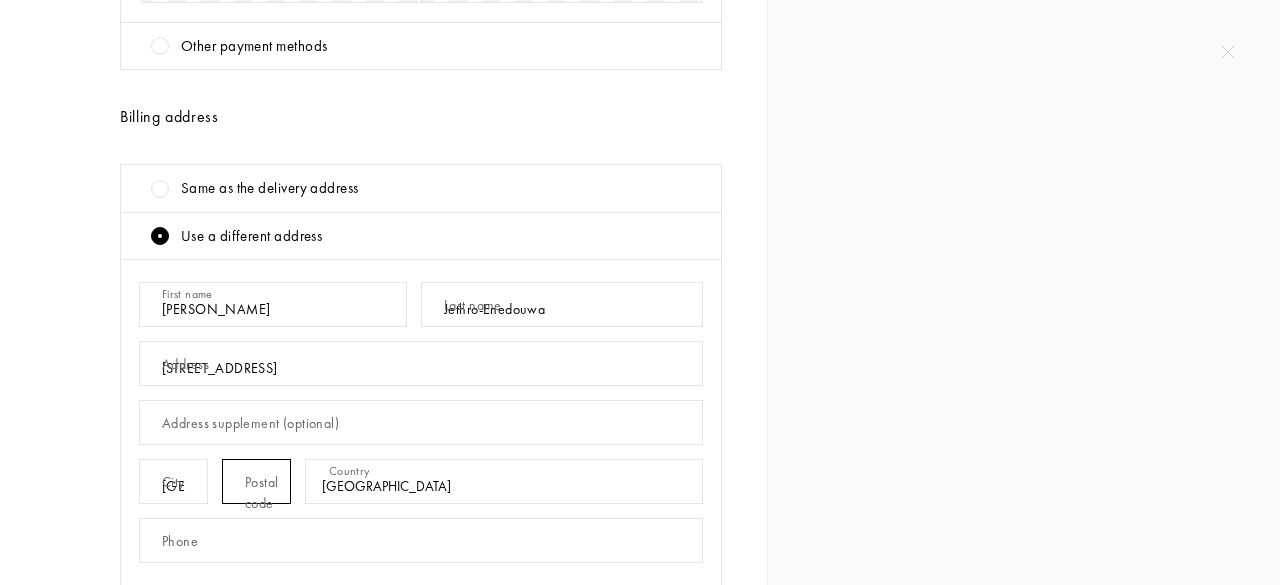 type on "02136" 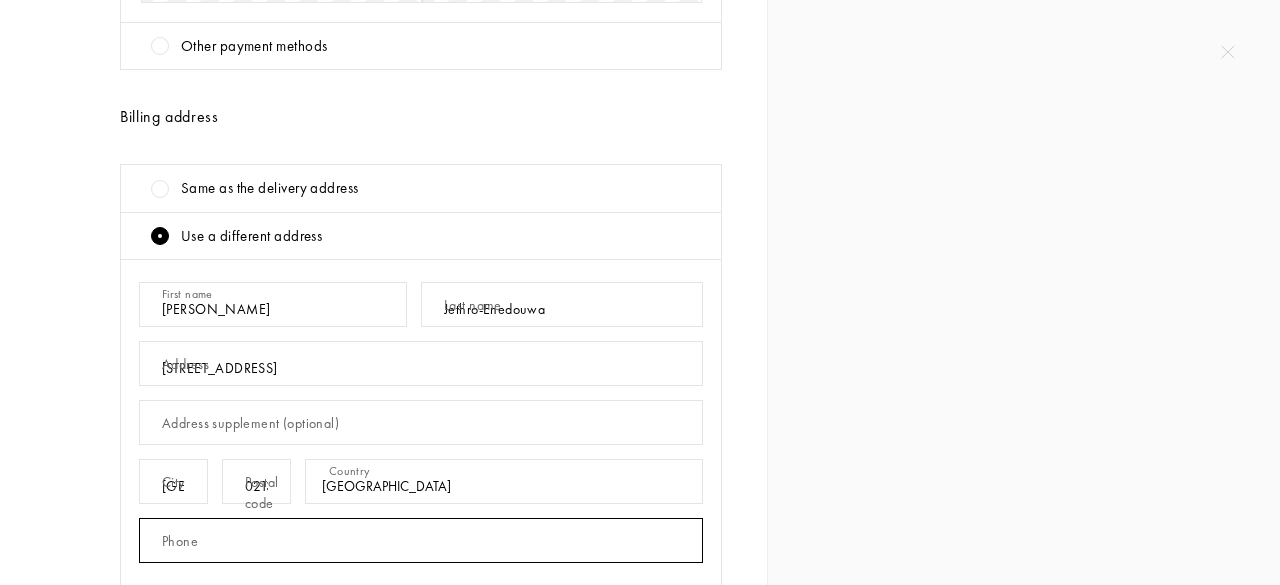 type on "5082661734" 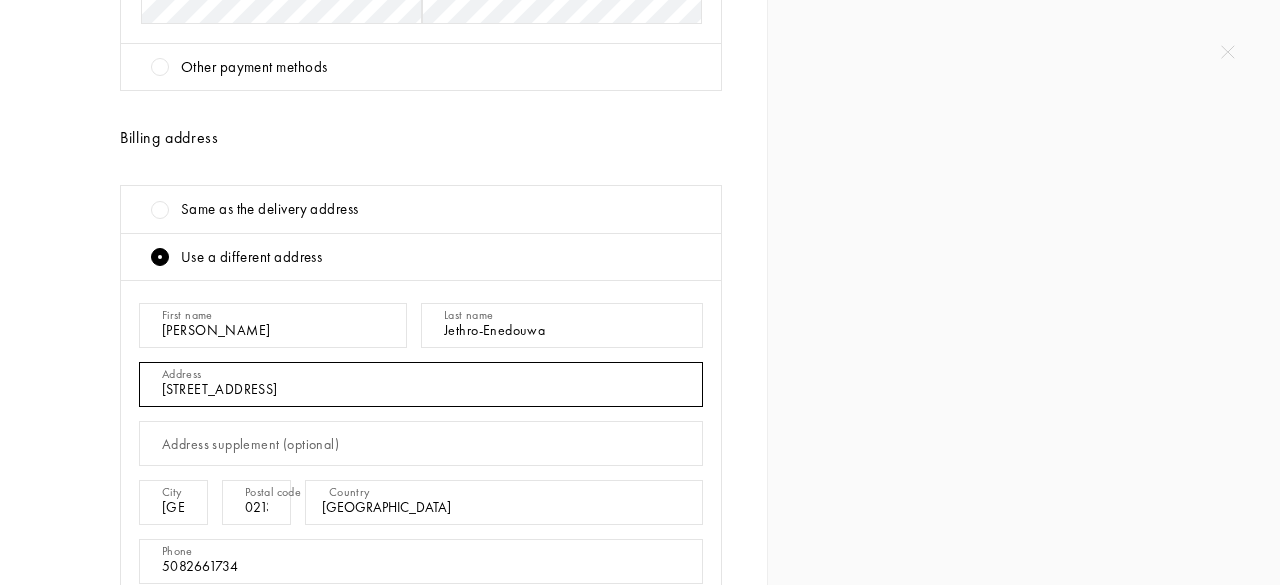drag, startPoint x: 326, startPoint y: 351, endPoint x: 2, endPoint y: 361, distance: 324.1543 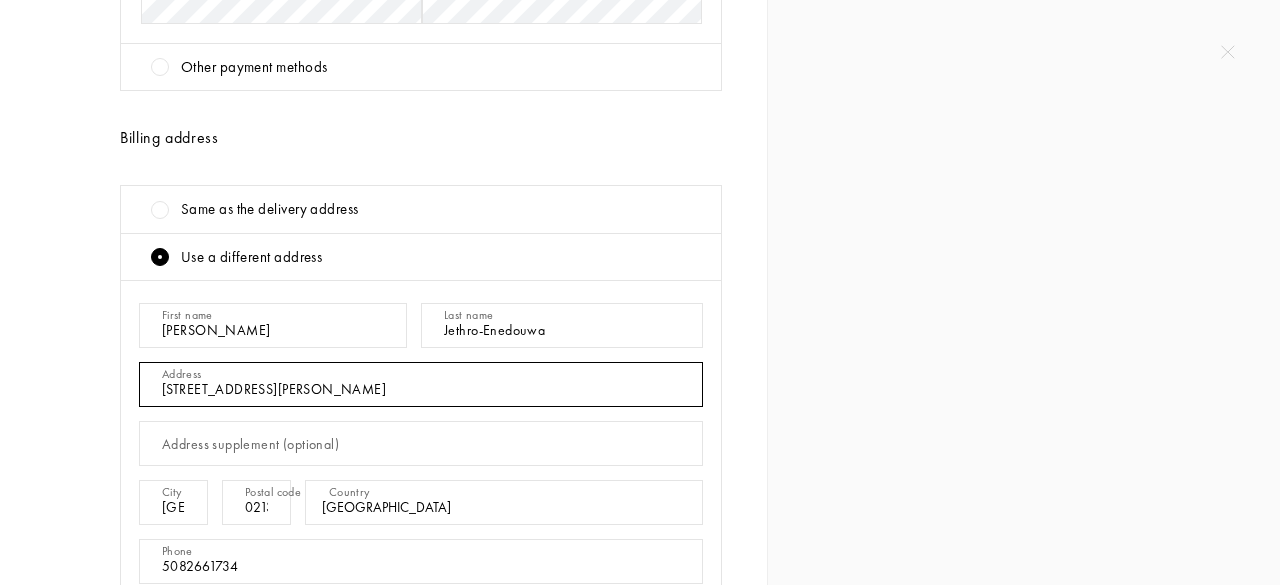 type on "1 hanson street" 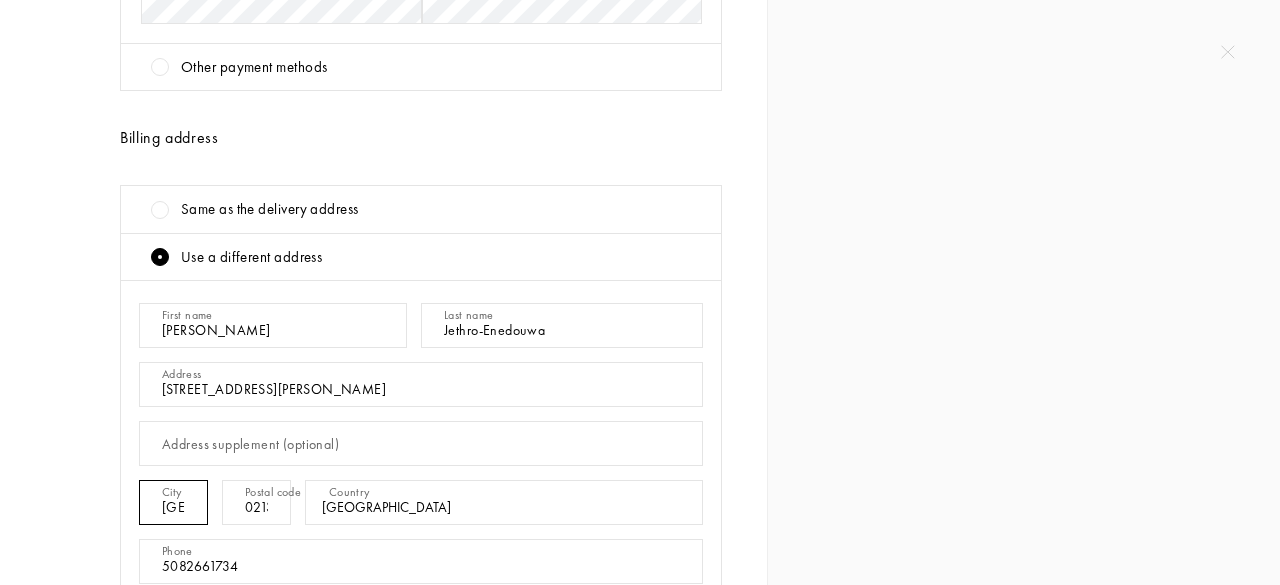 click on "Hyde Park" at bounding box center (173, 502) 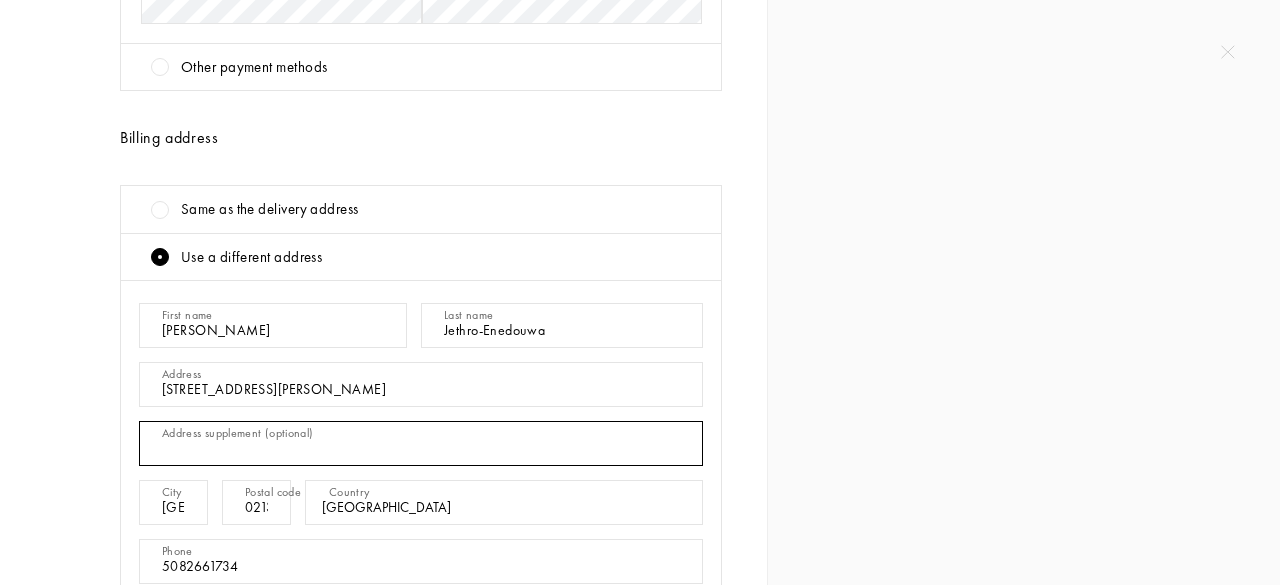 click at bounding box center [421, 443] 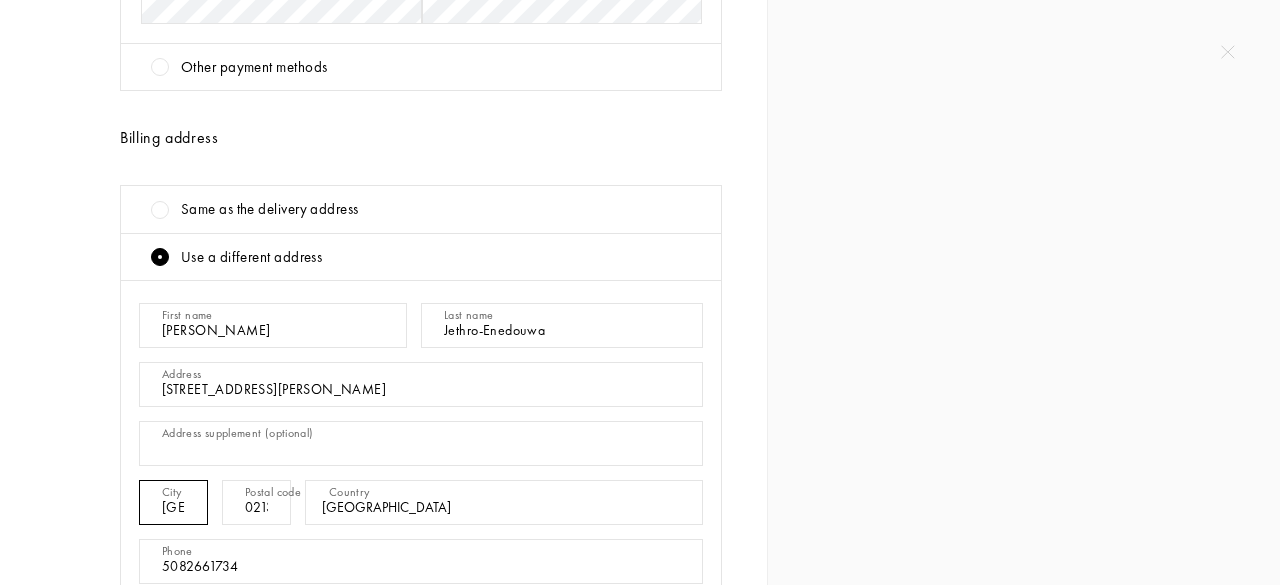 click on "Hyde Park" at bounding box center (173, 502) 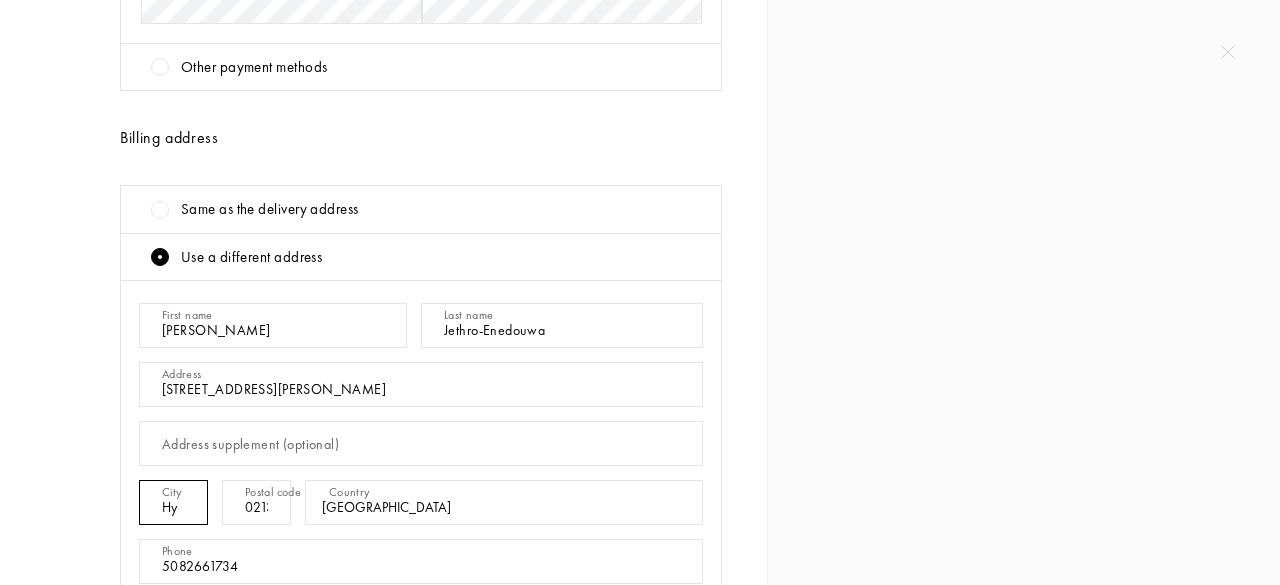 type on "H" 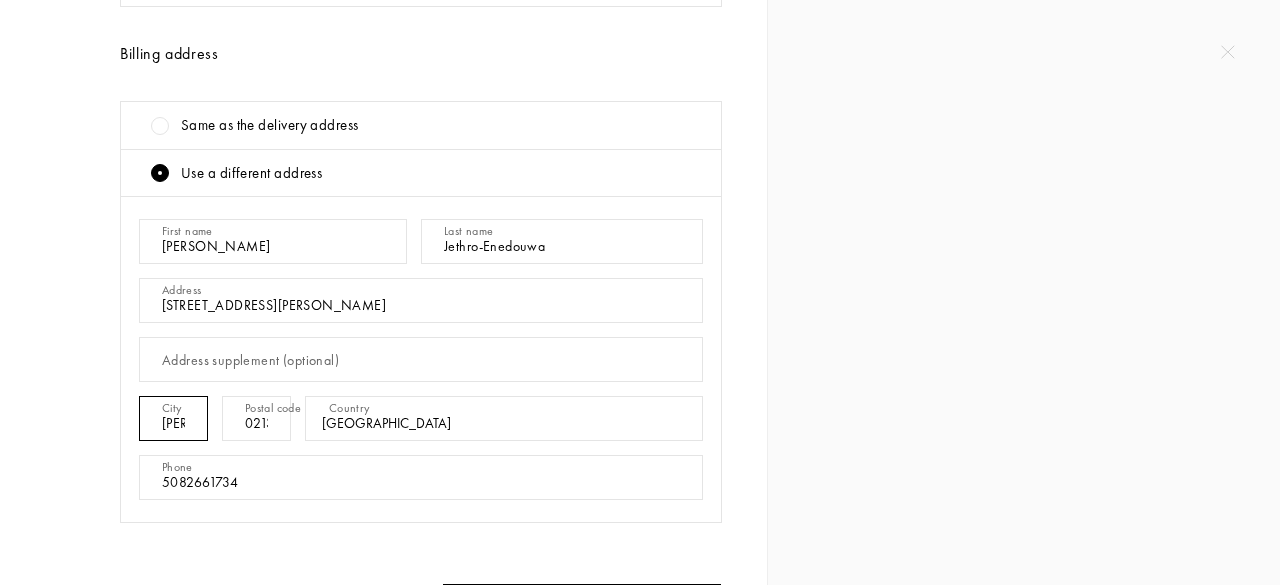 scroll, scrollTop: 819, scrollLeft: 0, axis: vertical 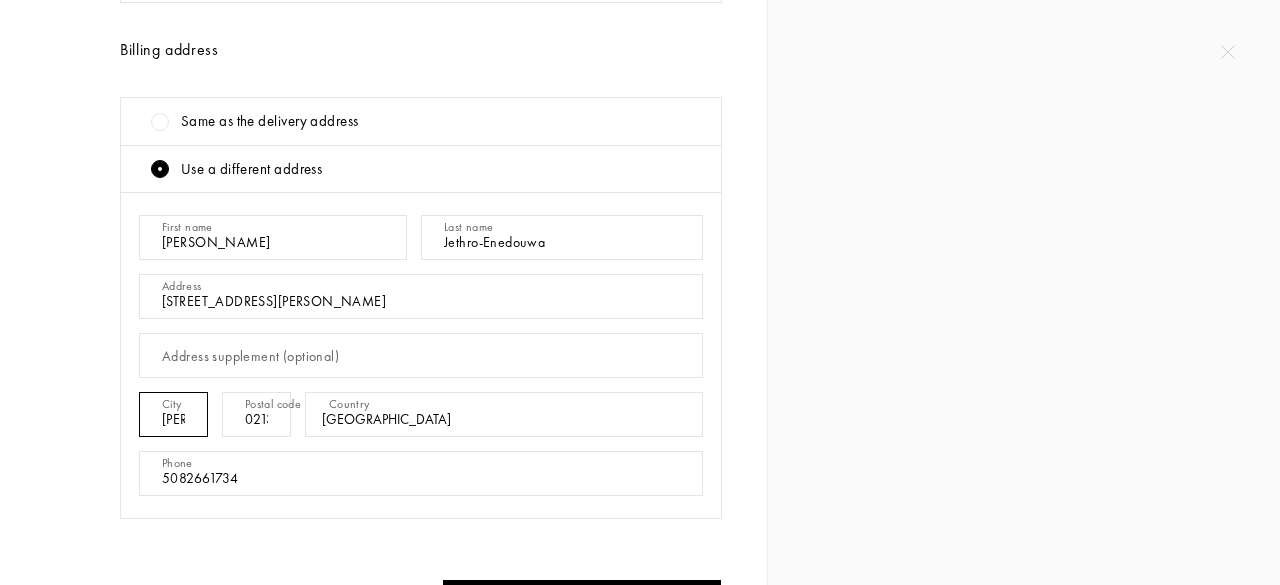 type on "Lynn" 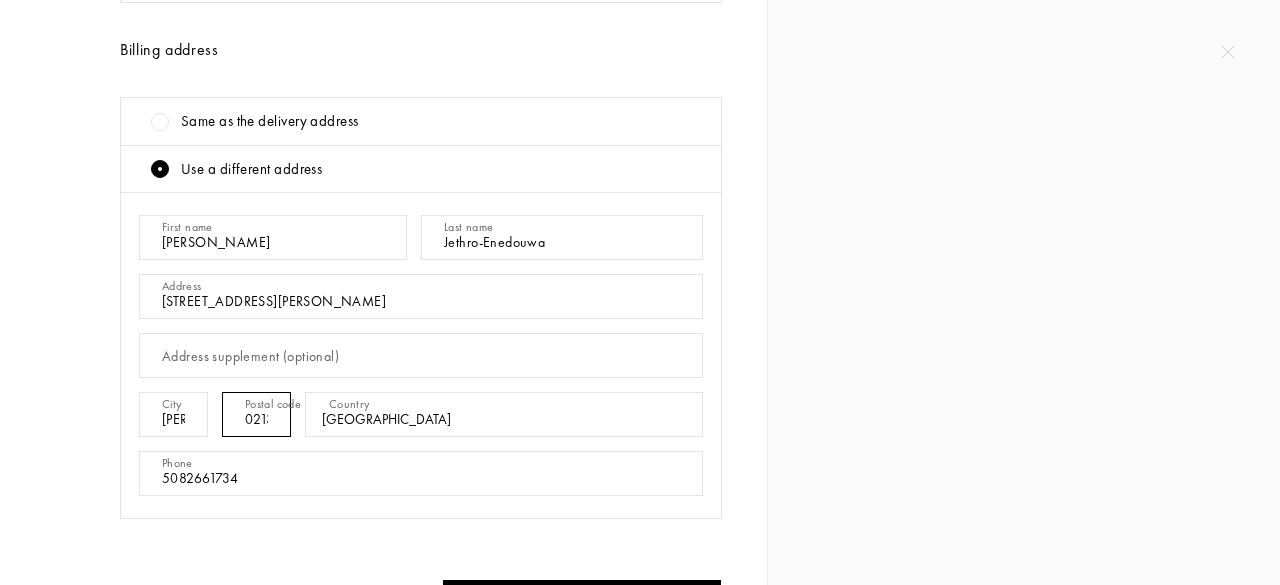 click on "02136" at bounding box center [256, 414] 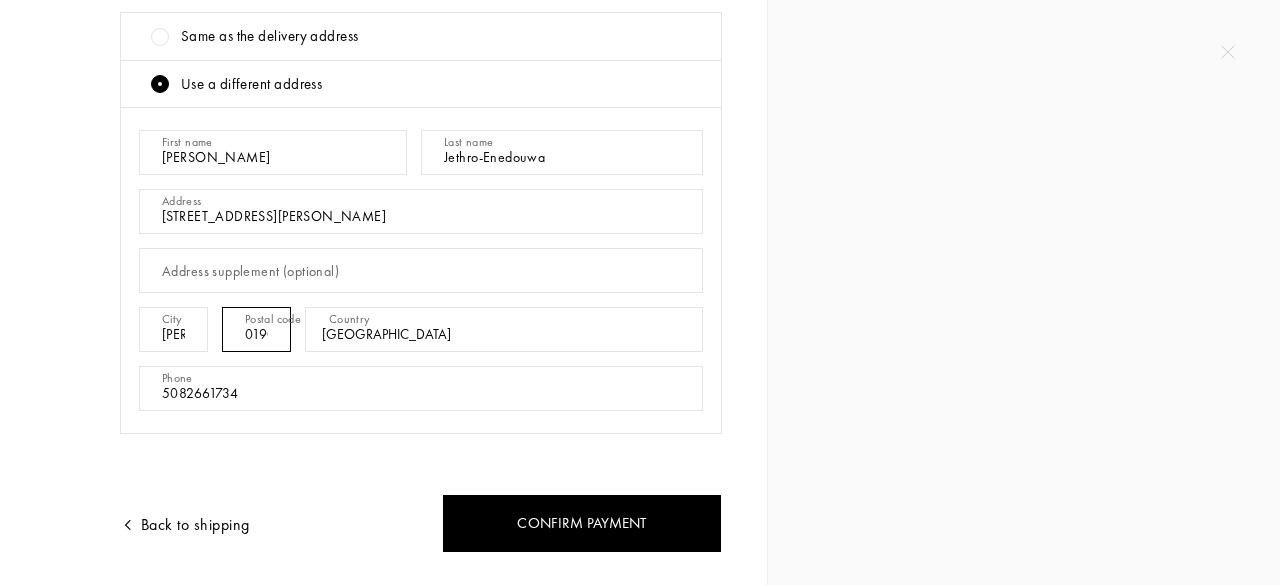 scroll, scrollTop: 908, scrollLeft: 0, axis: vertical 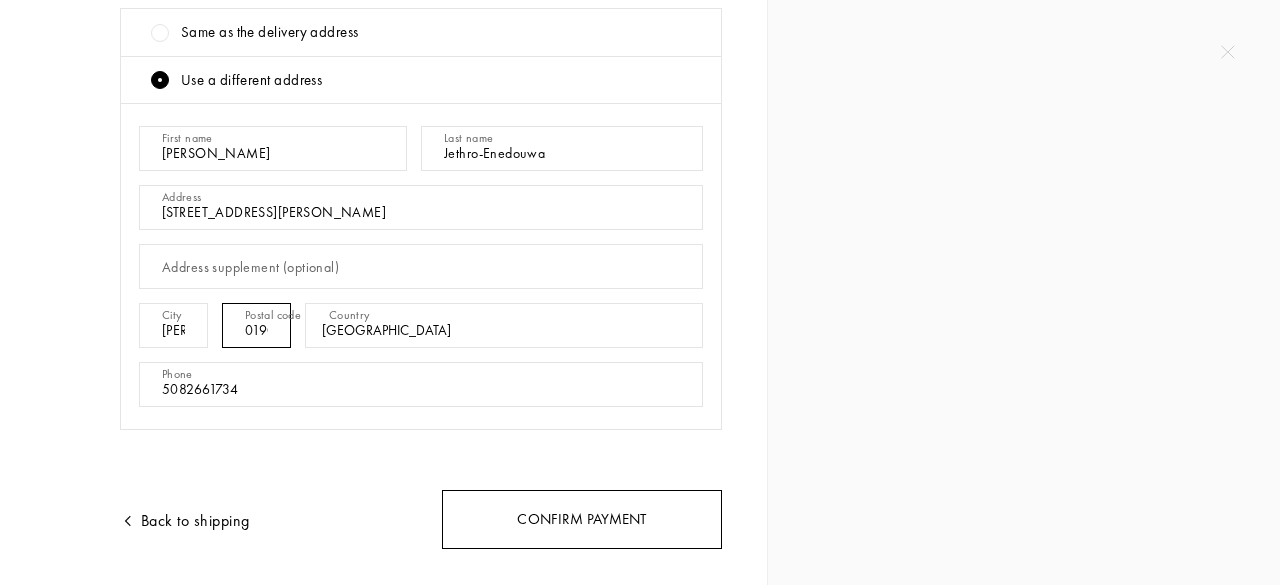 type on "01905" 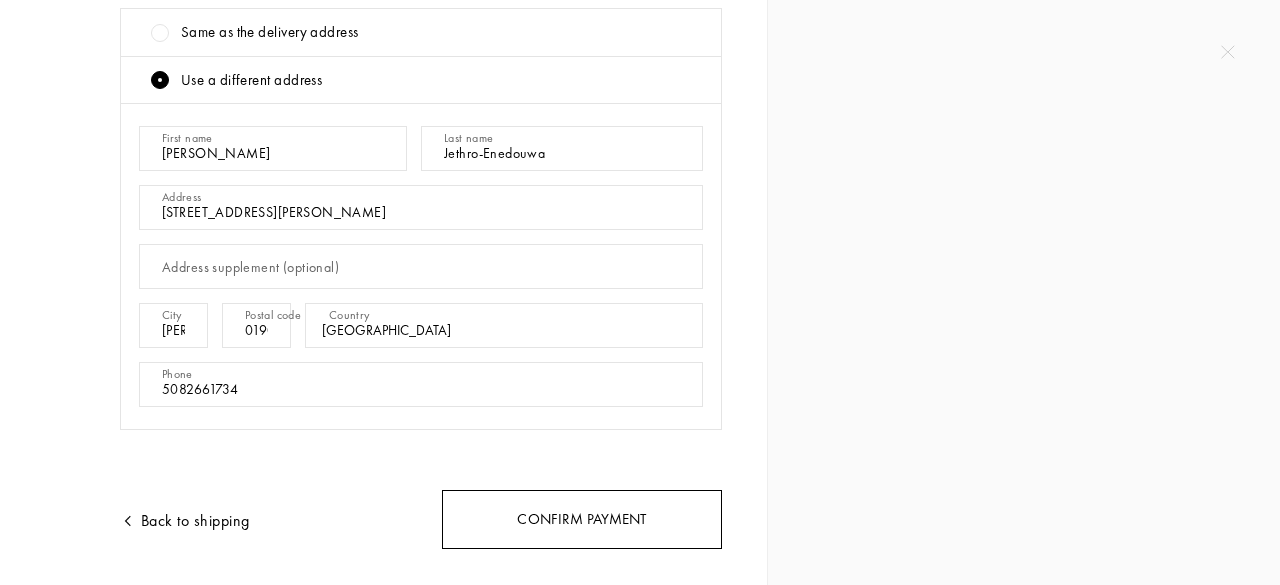 click on "Confirm payment" at bounding box center [582, 519] 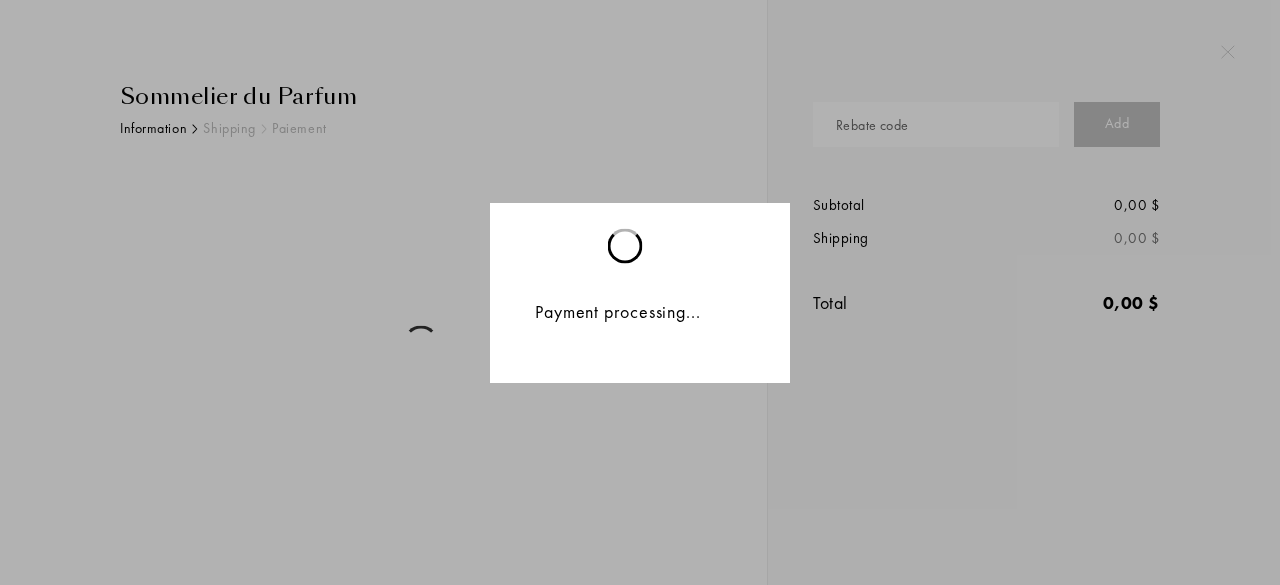 scroll, scrollTop: 0, scrollLeft: 0, axis: both 